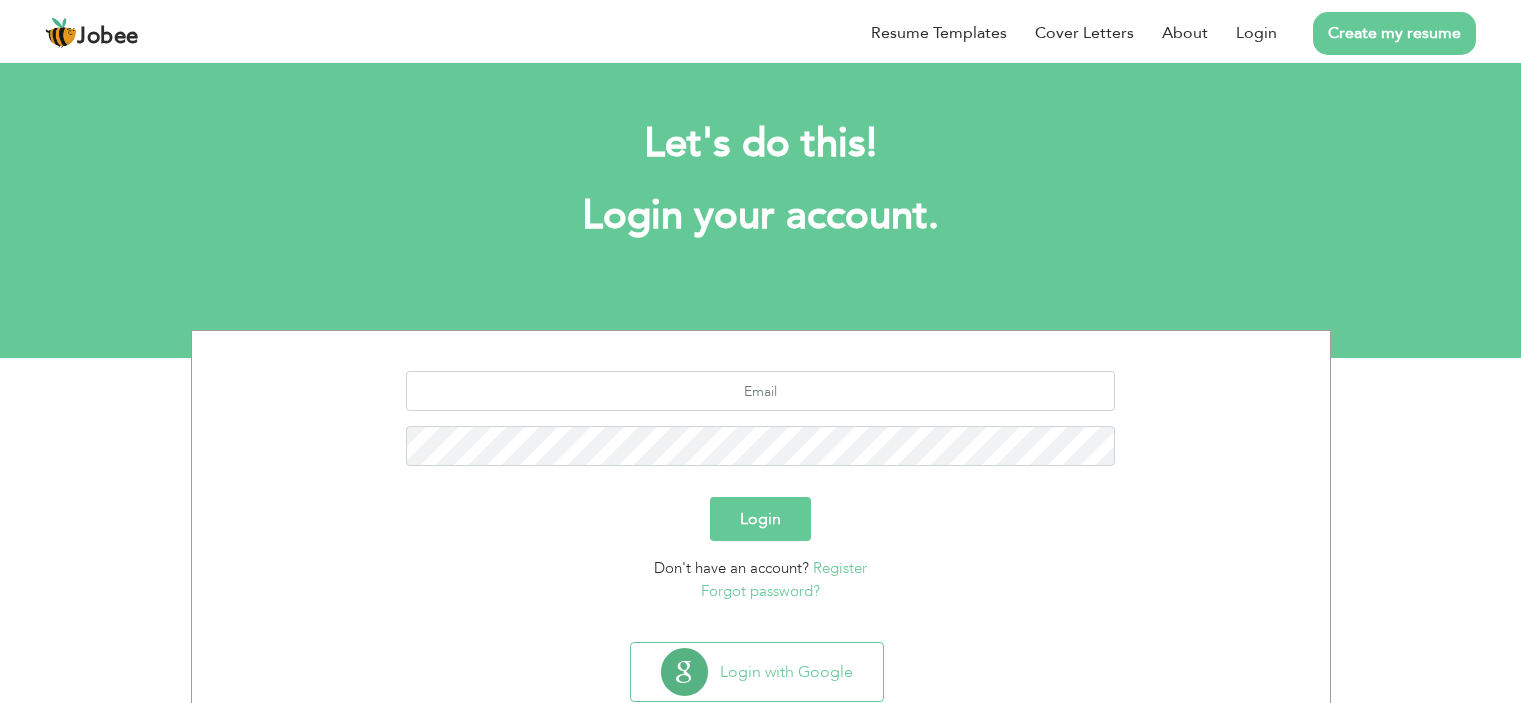 scroll, scrollTop: 0, scrollLeft: 0, axis: both 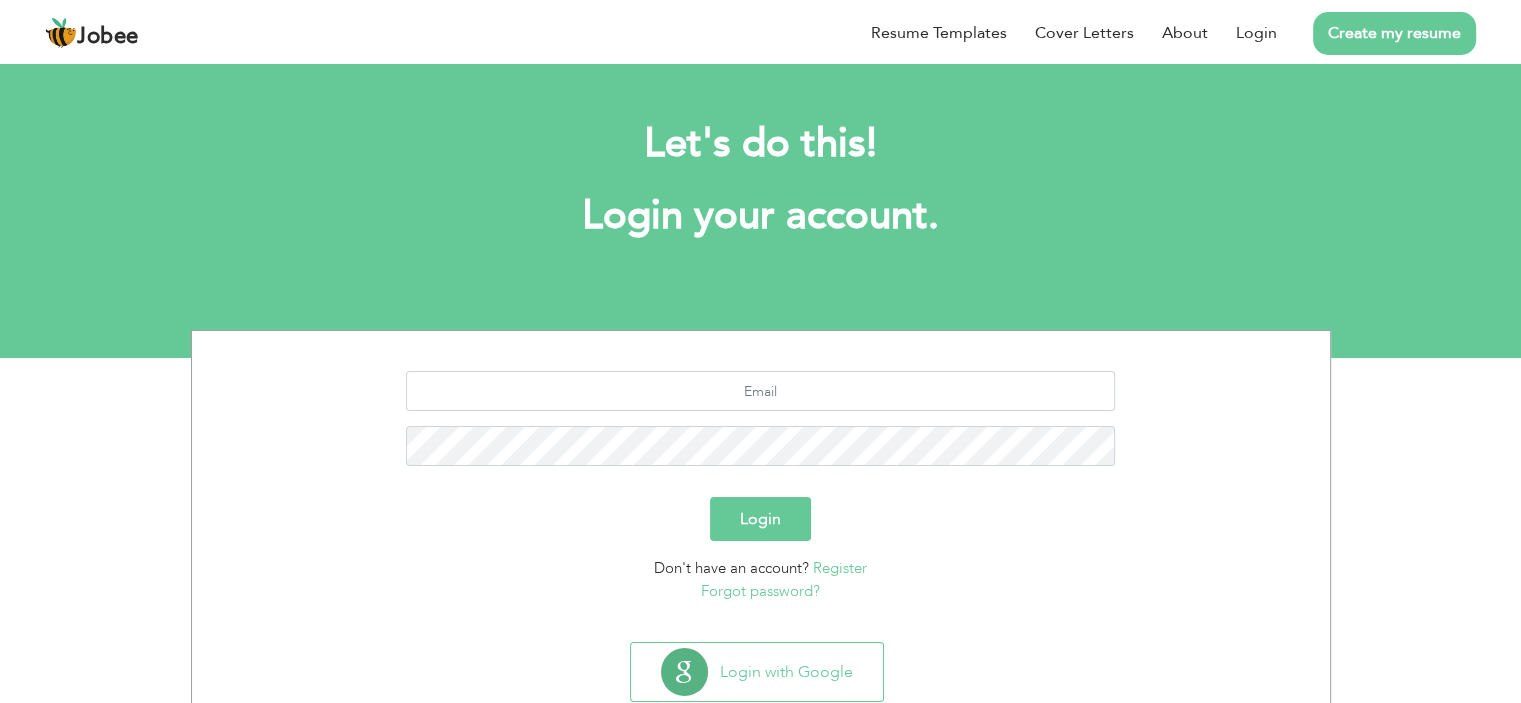 click on "Login
Don't have an account?   Register
Forgot password?" at bounding box center [761, 482] 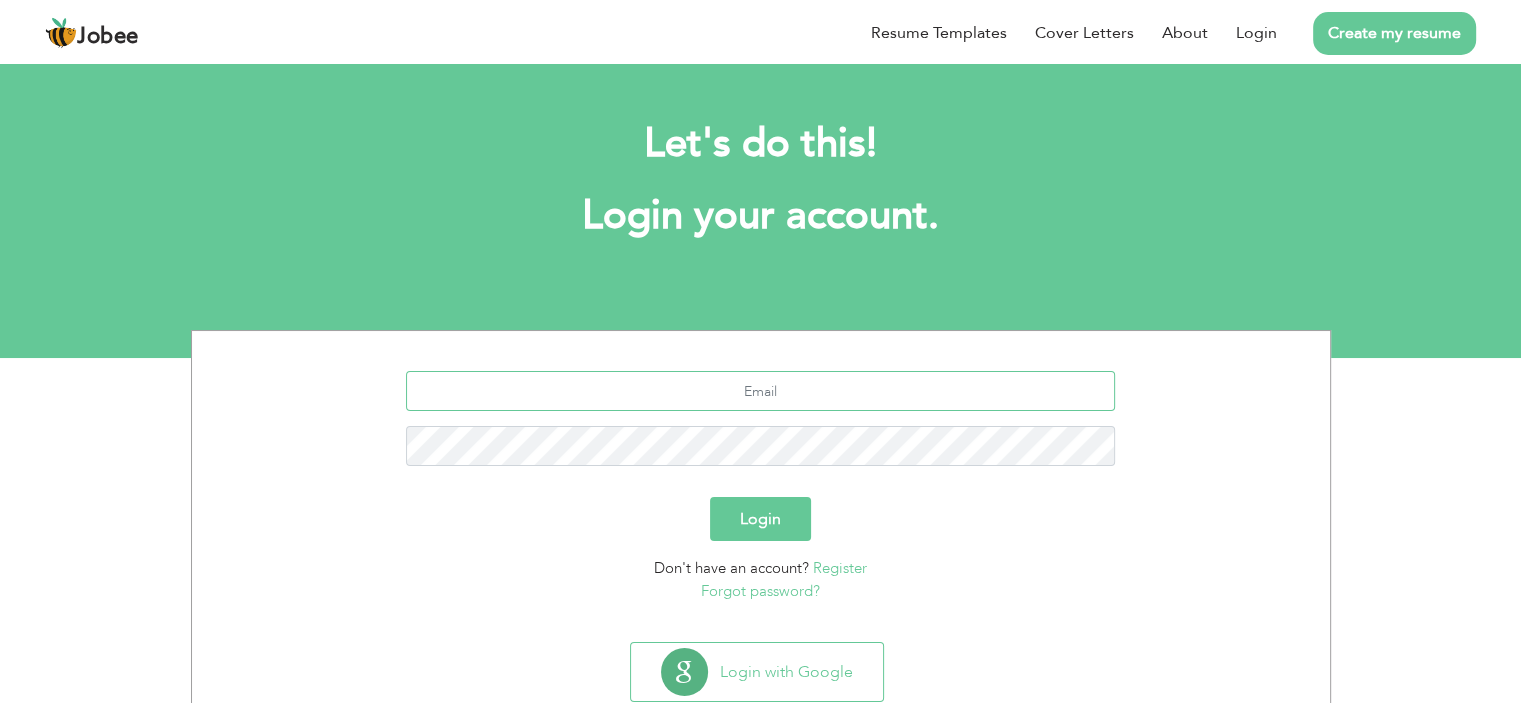 click at bounding box center [760, 391] 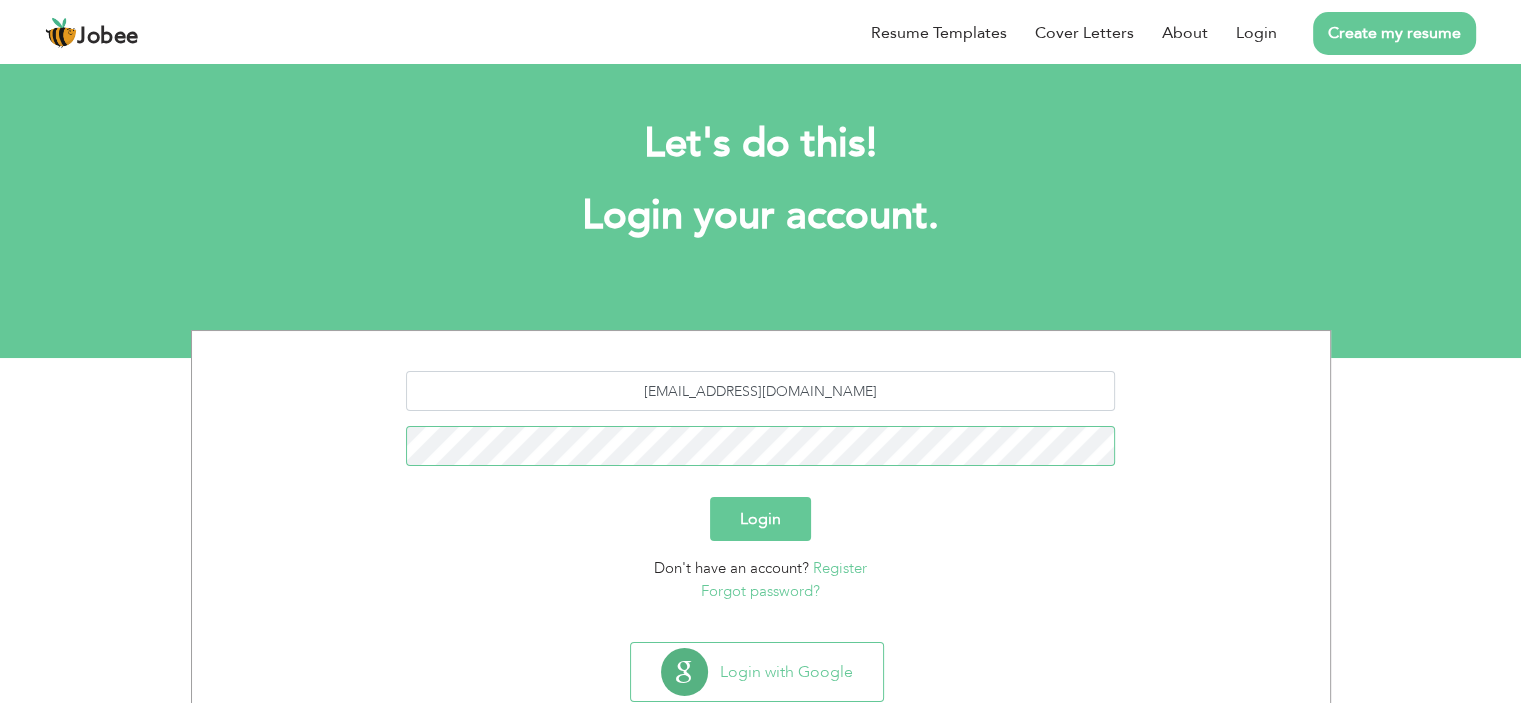 click on "Login" at bounding box center (760, 519) 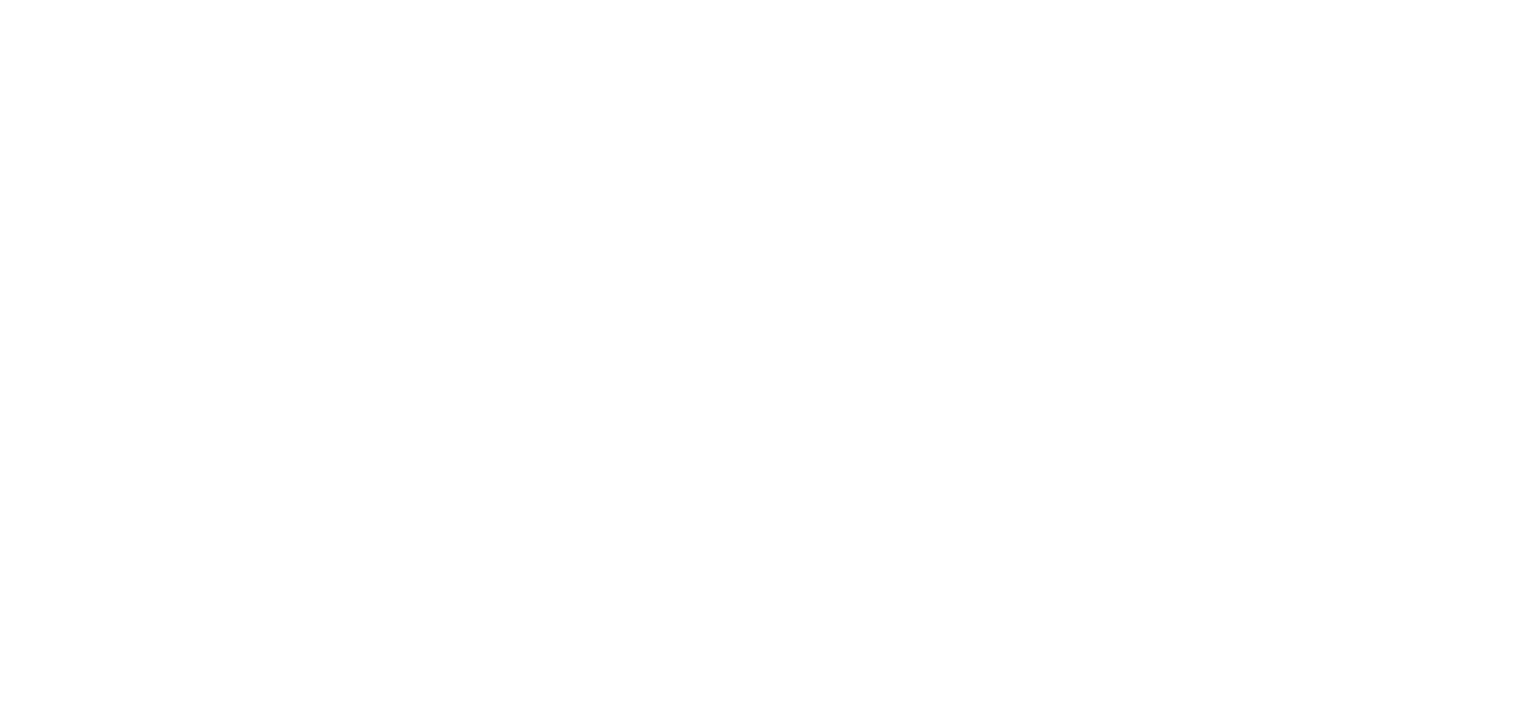 scroll, scrollTop: 0, scrollLeft: 0, axis: both 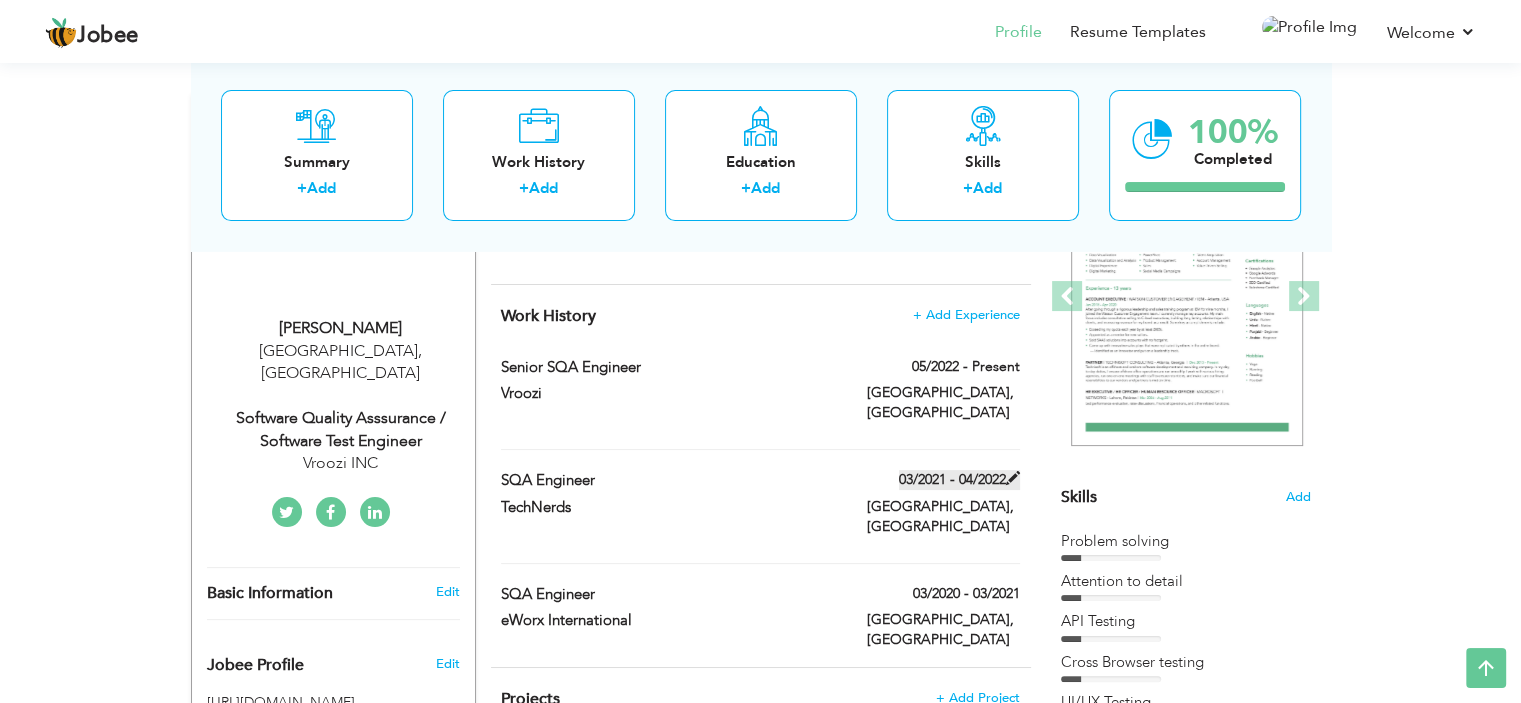 click at bounding box center [1013, 478] 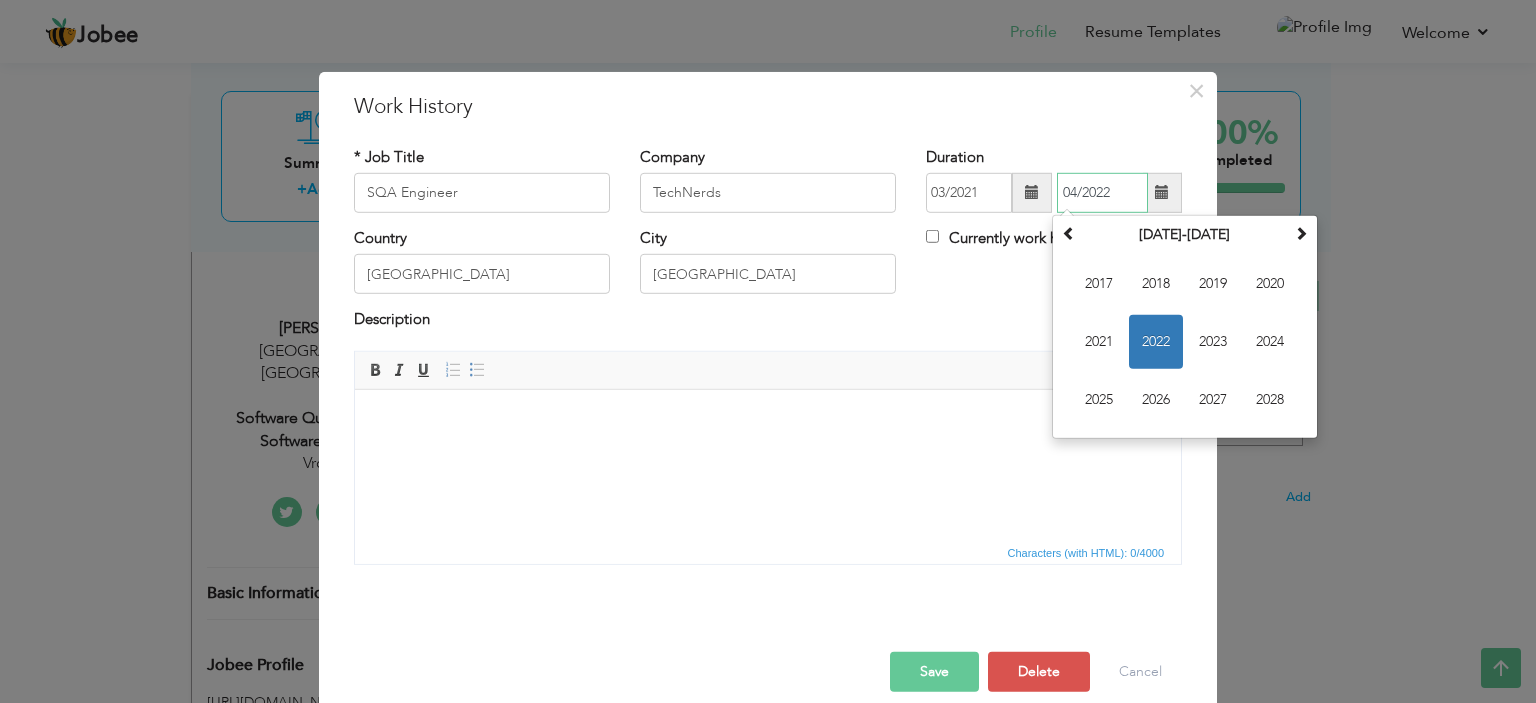 click on "04/2022" at bounding box center [1102, 193] 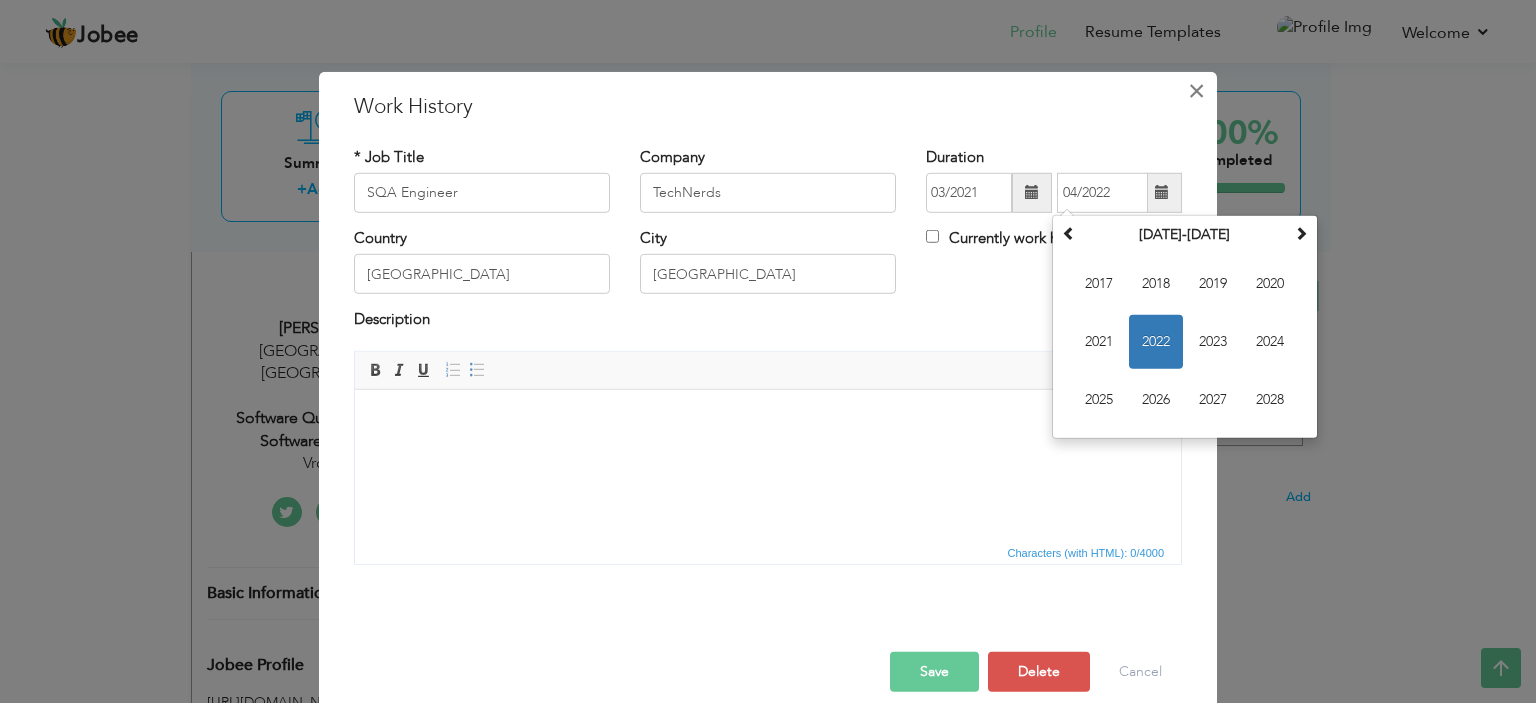 click on "×" at bounding box center [1196, 90] 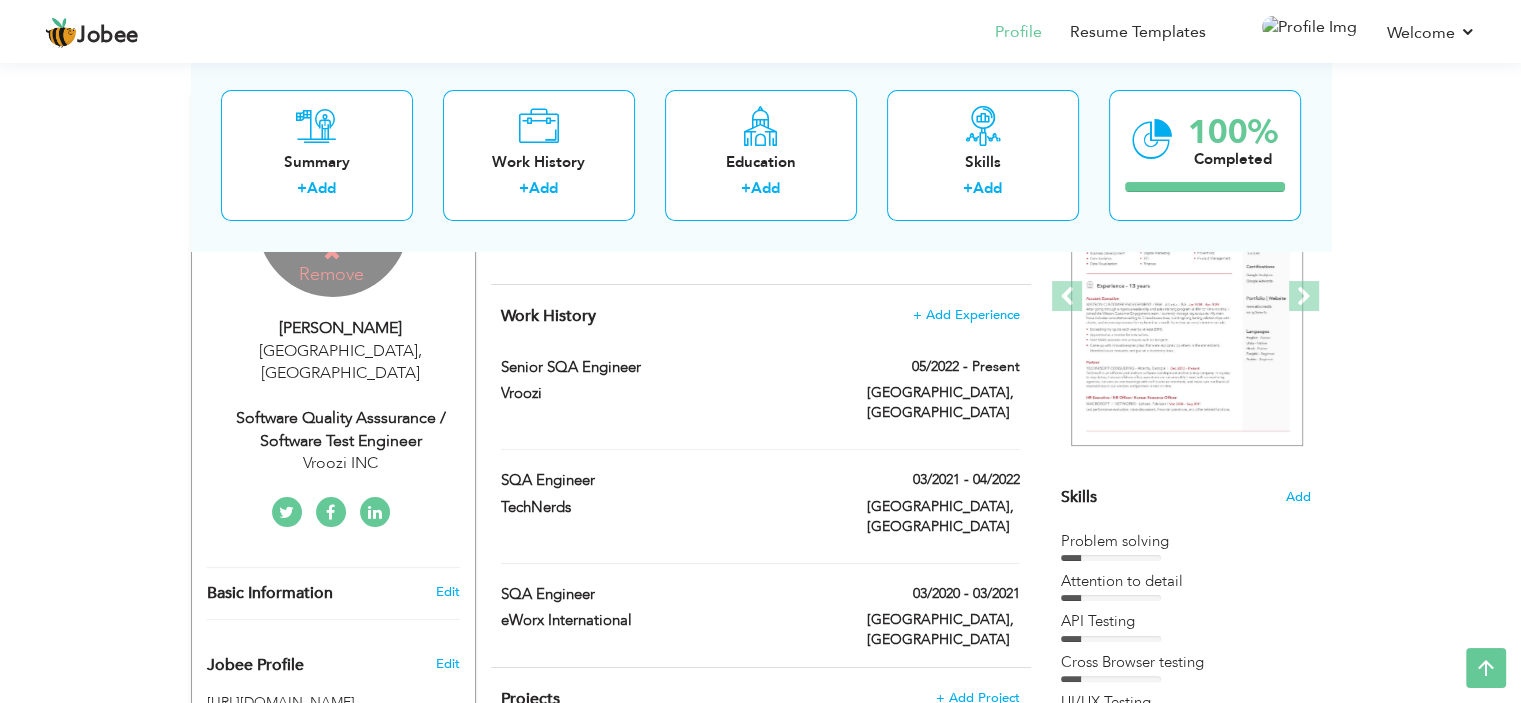click on "Remove" at bounding box center (331, 263) 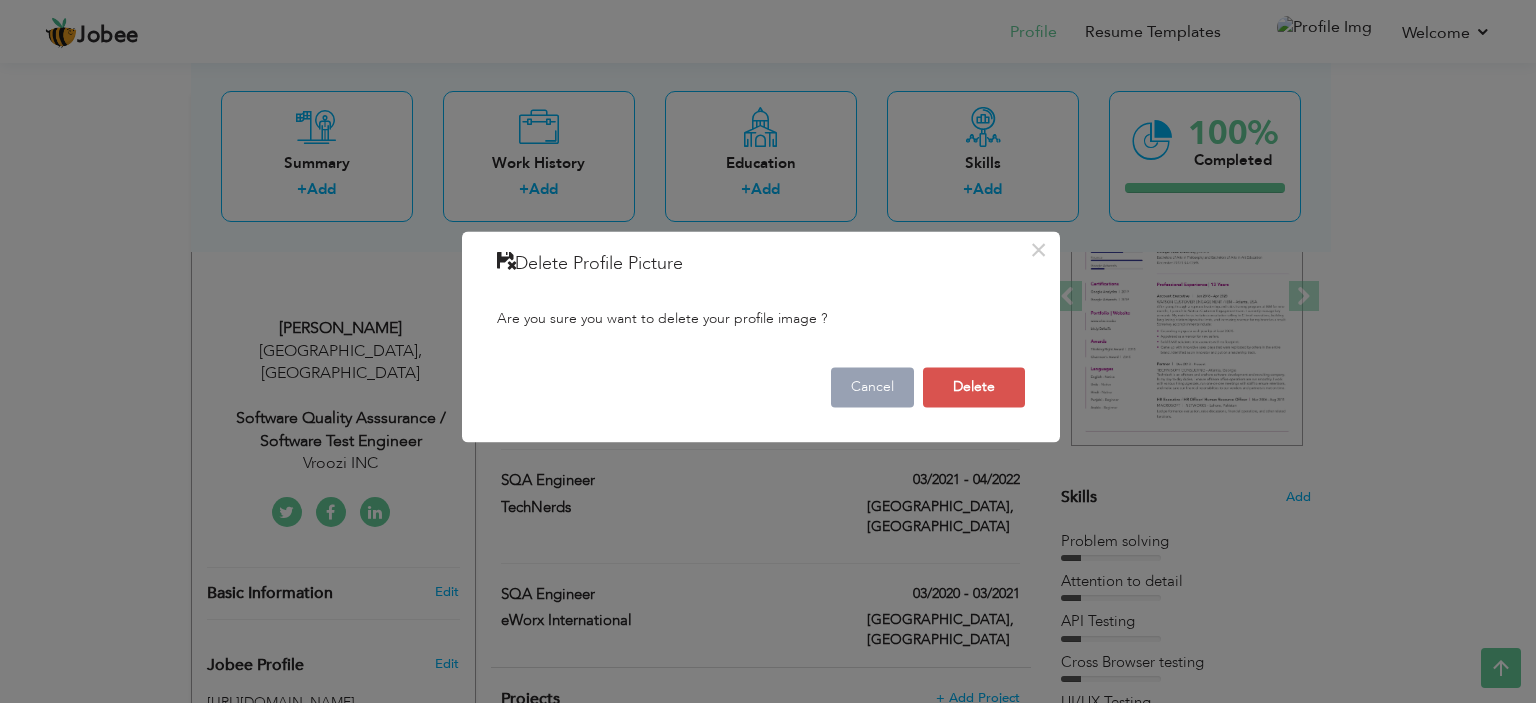 click on "Cancel" at bounding box center (872, 387) 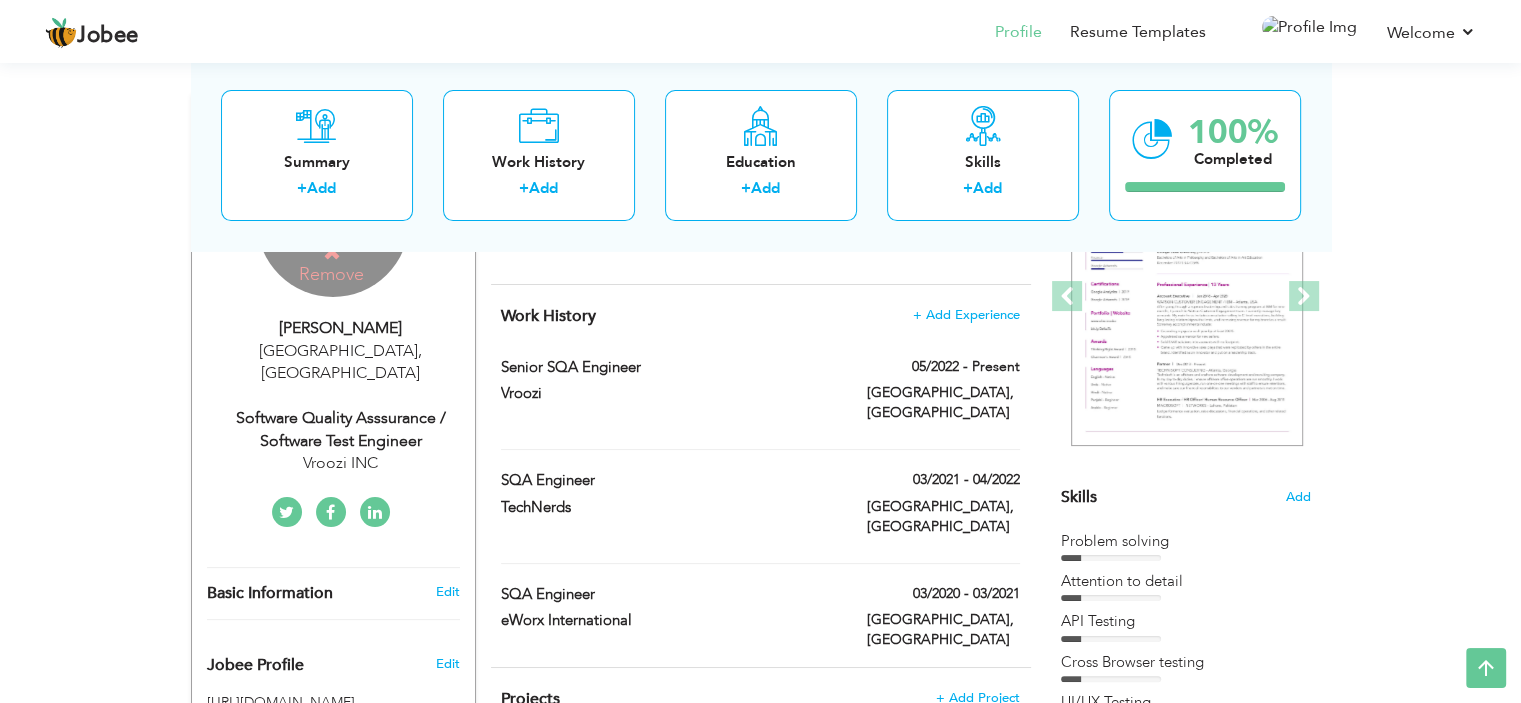 click on "Change
Remove" at bounding box center [333, 231] 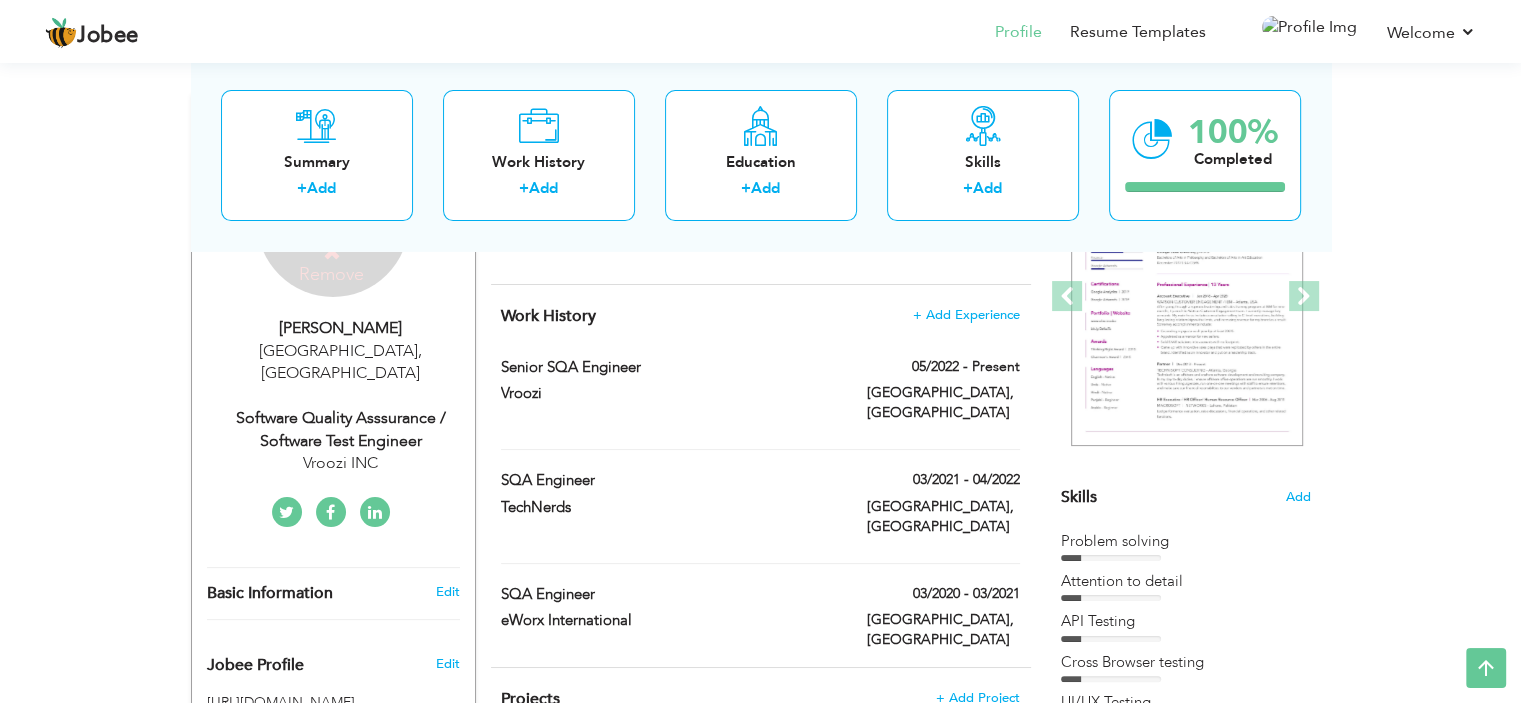 click on "Change
Remove" at bounding box center (333, 231) 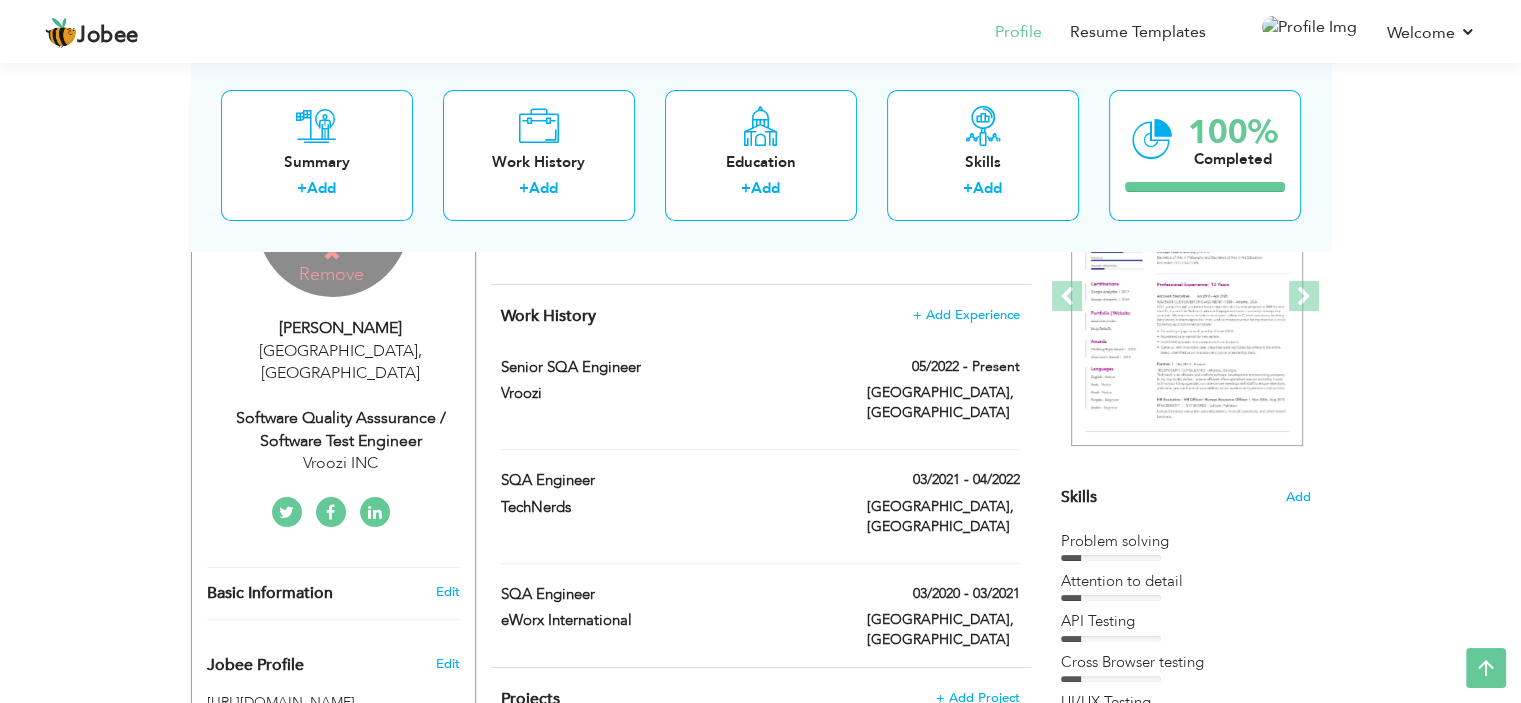 click on "Remove" at bounding box center (331, 263) 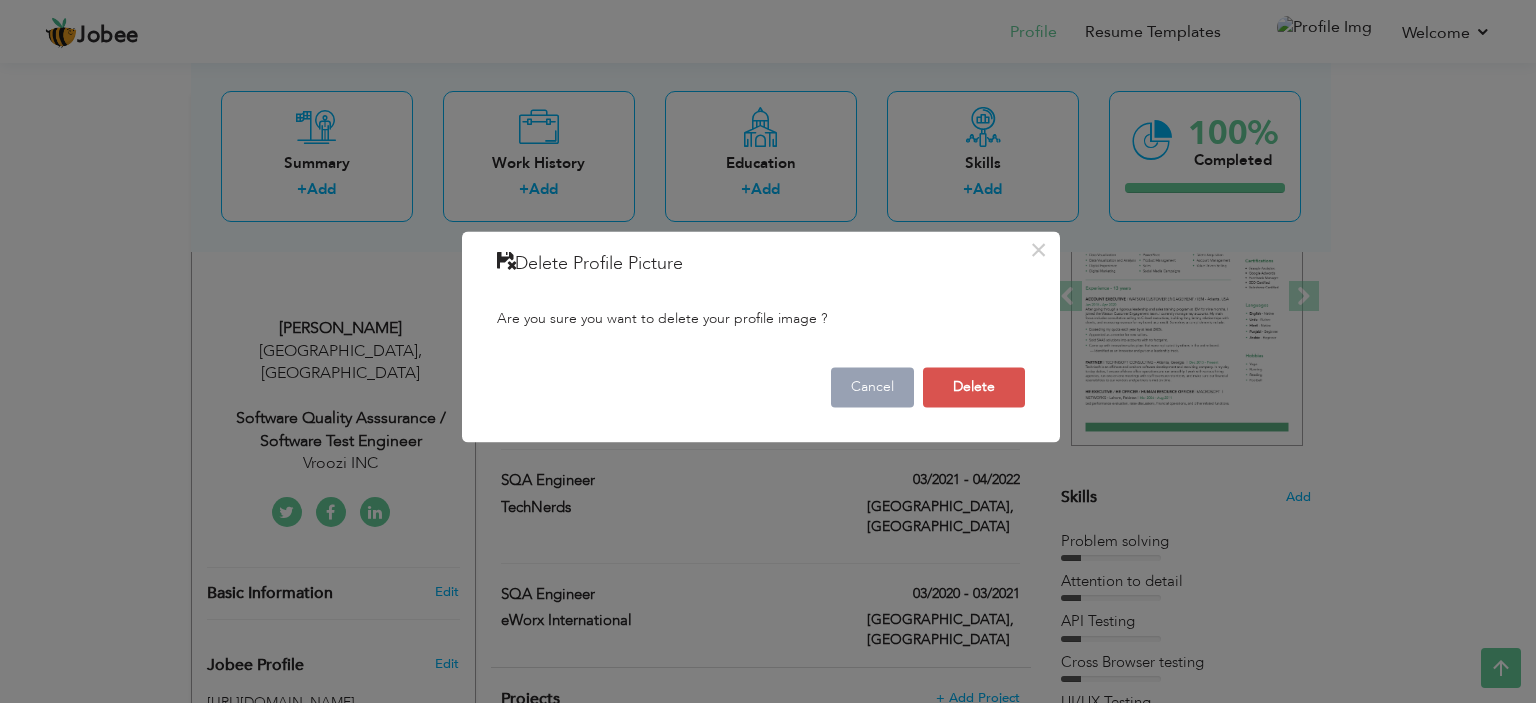click on "Cancel" at bounding box center (872, 387) 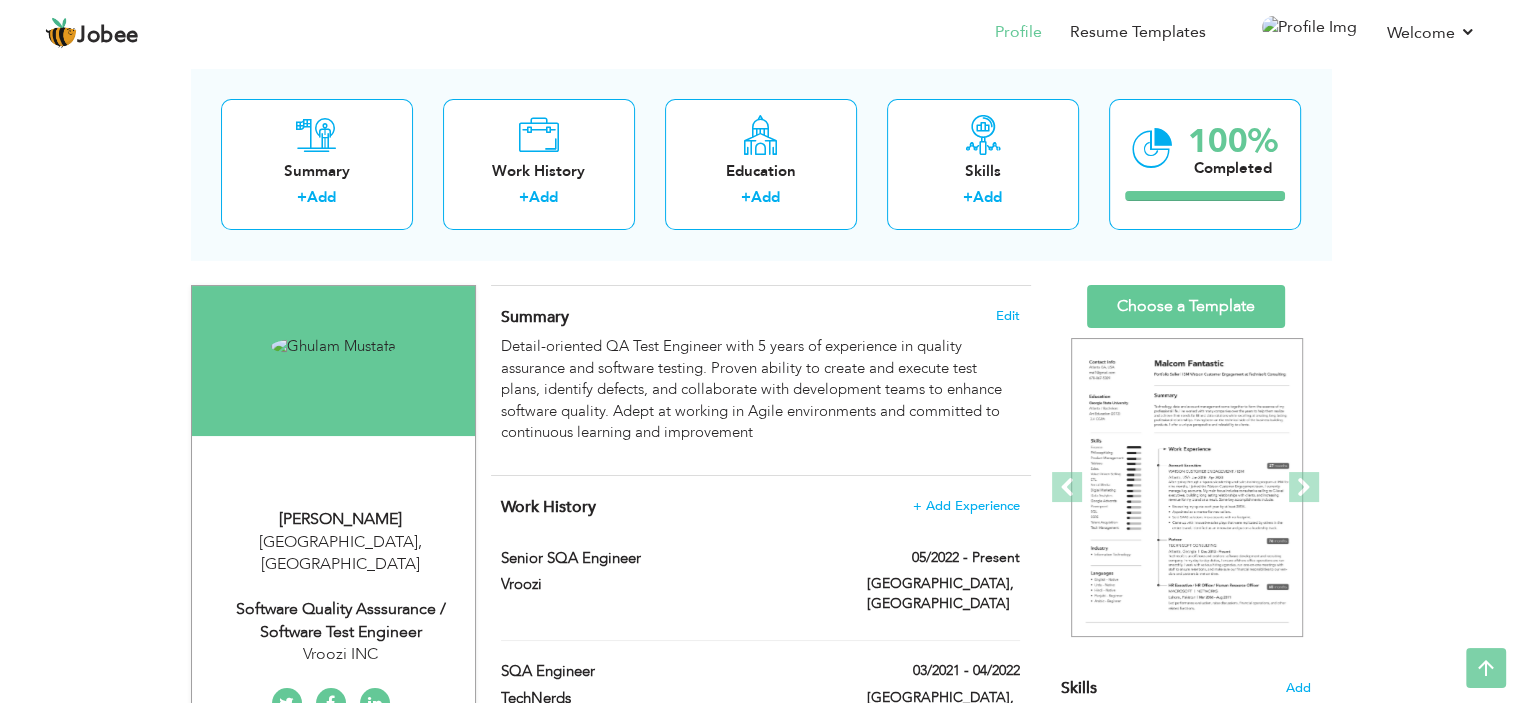 scroll, scrollTop: 0, scrollLeft: 0, axis: both 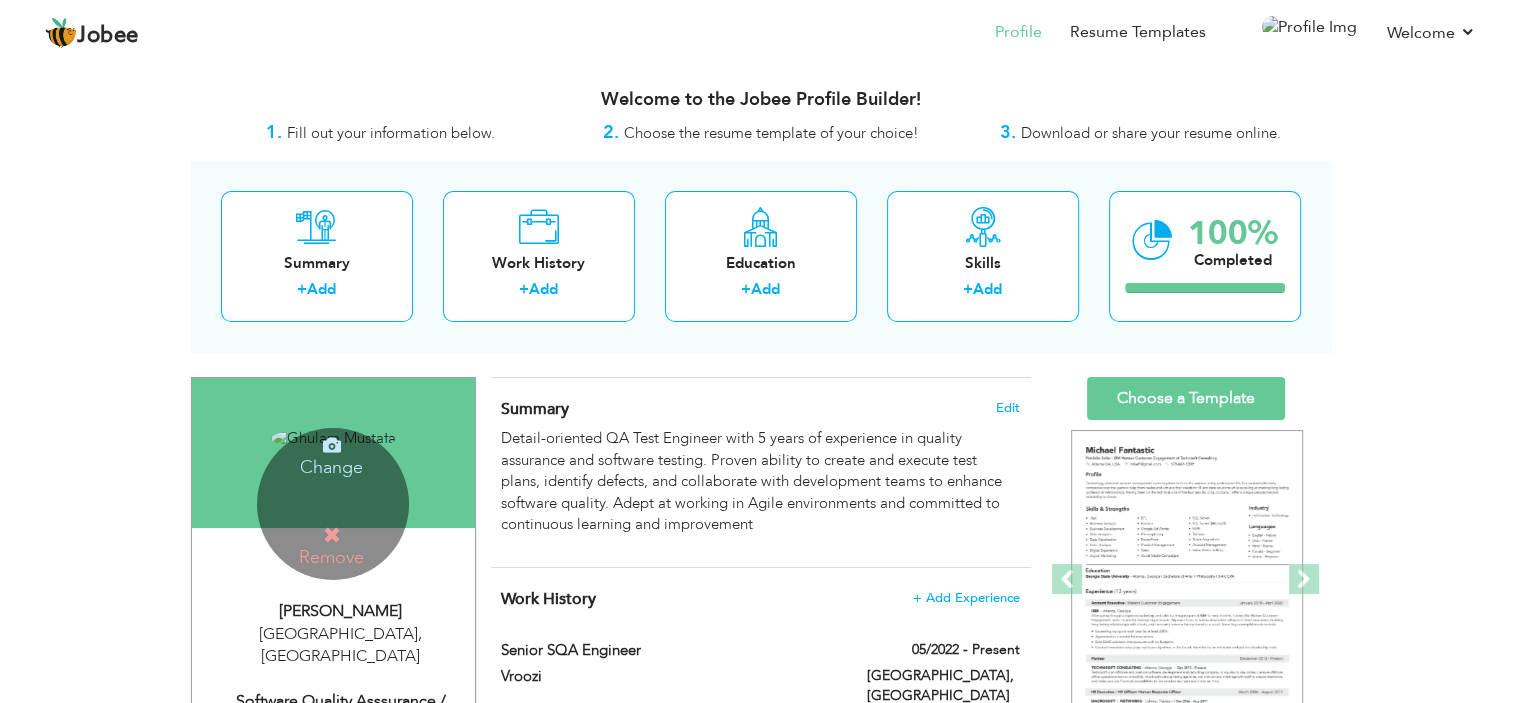 click on "Remove" at bounding box center (331, 546) 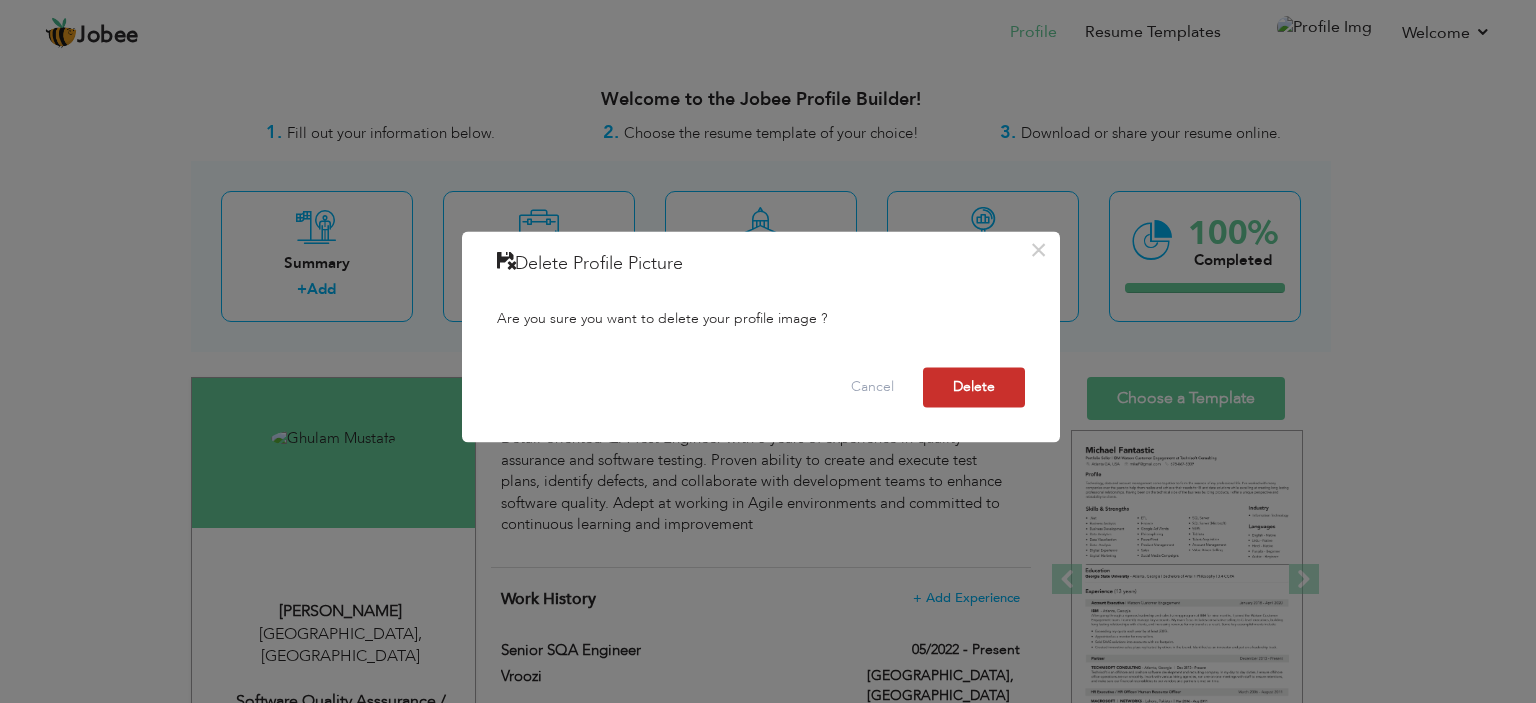click on "Delete" at bounding box center (974, 387) 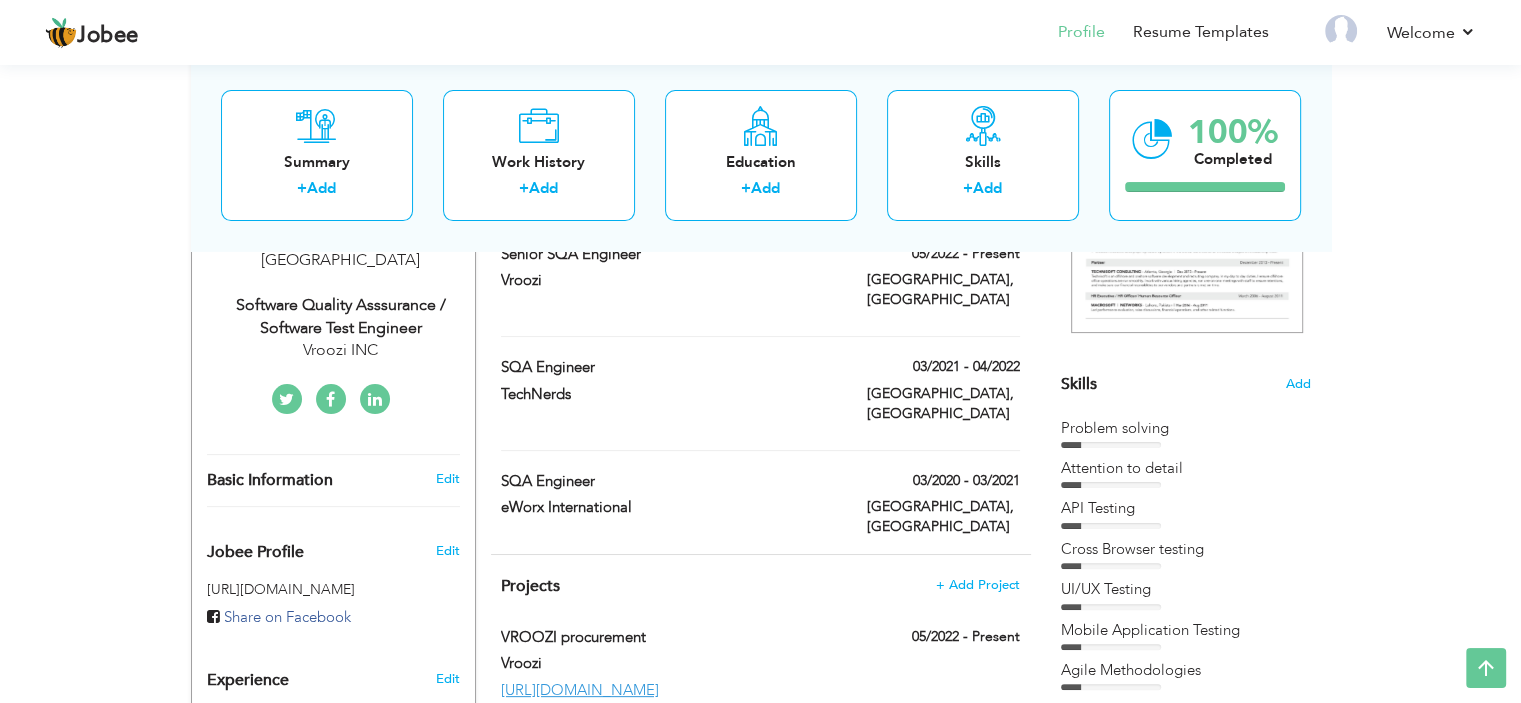 scroll, scrollTop: 309, scrollLeft: 0, axis: vertical 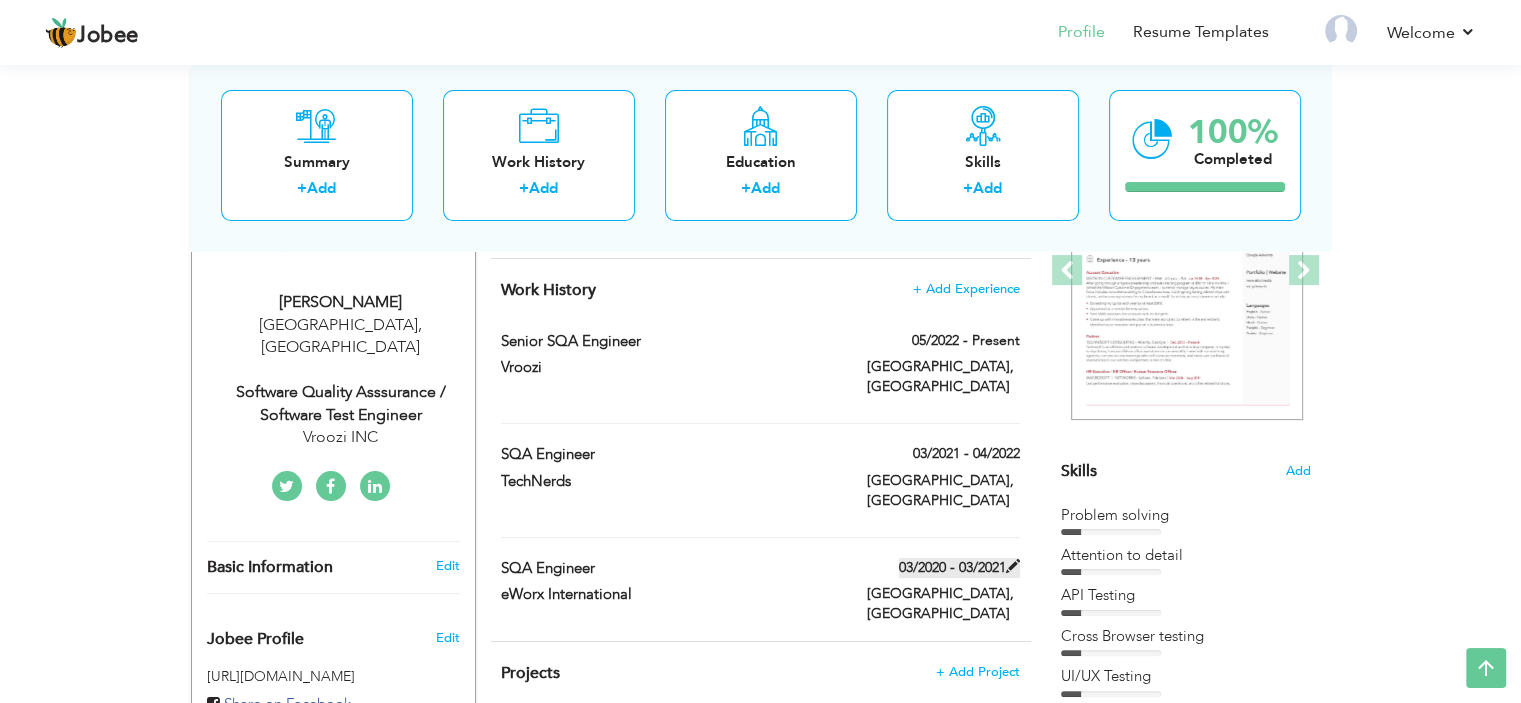 click on "03/2020 - 03/2021" at bounding box center [959, 568] 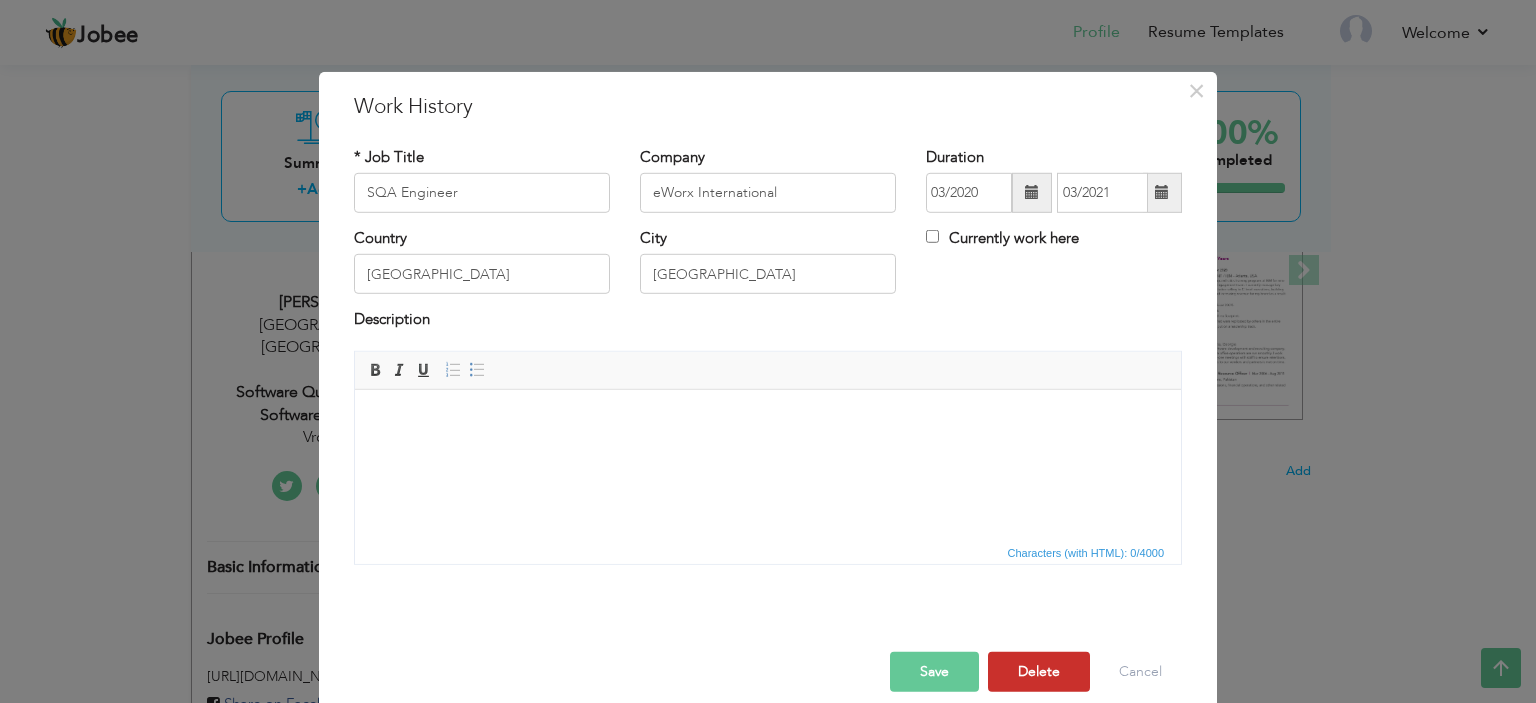 click on "Delete" at bounding box center (1039, 672) 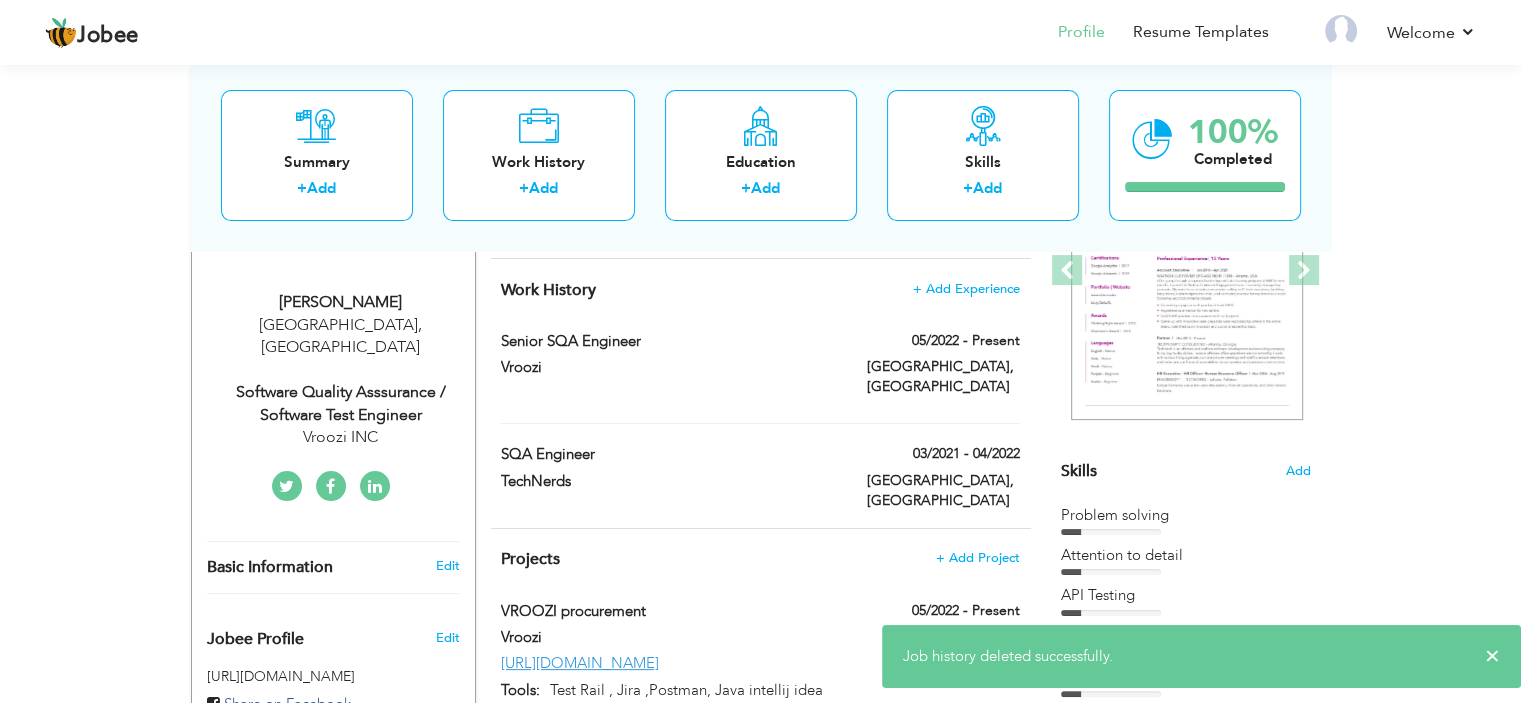 click on "Work History
+ Add Experience
Senior SQA Engineer
05/2022 - Present
Senior SQA Engineer
05/2022 - Present Vroozi Lahore, Pakistan" at bounding box center (761, 393) 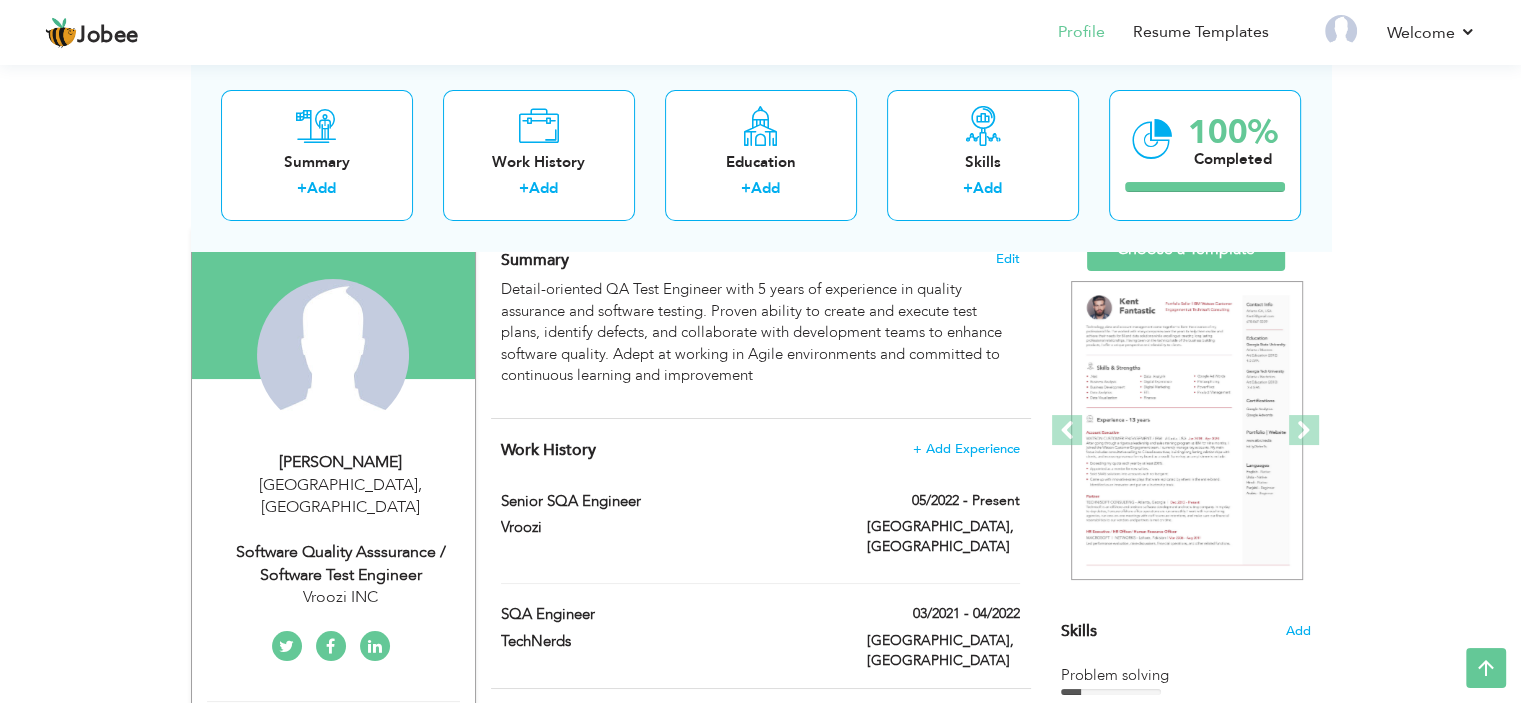 scroll, scrollTop: 109, scrollLeft: 0, axis: vertical 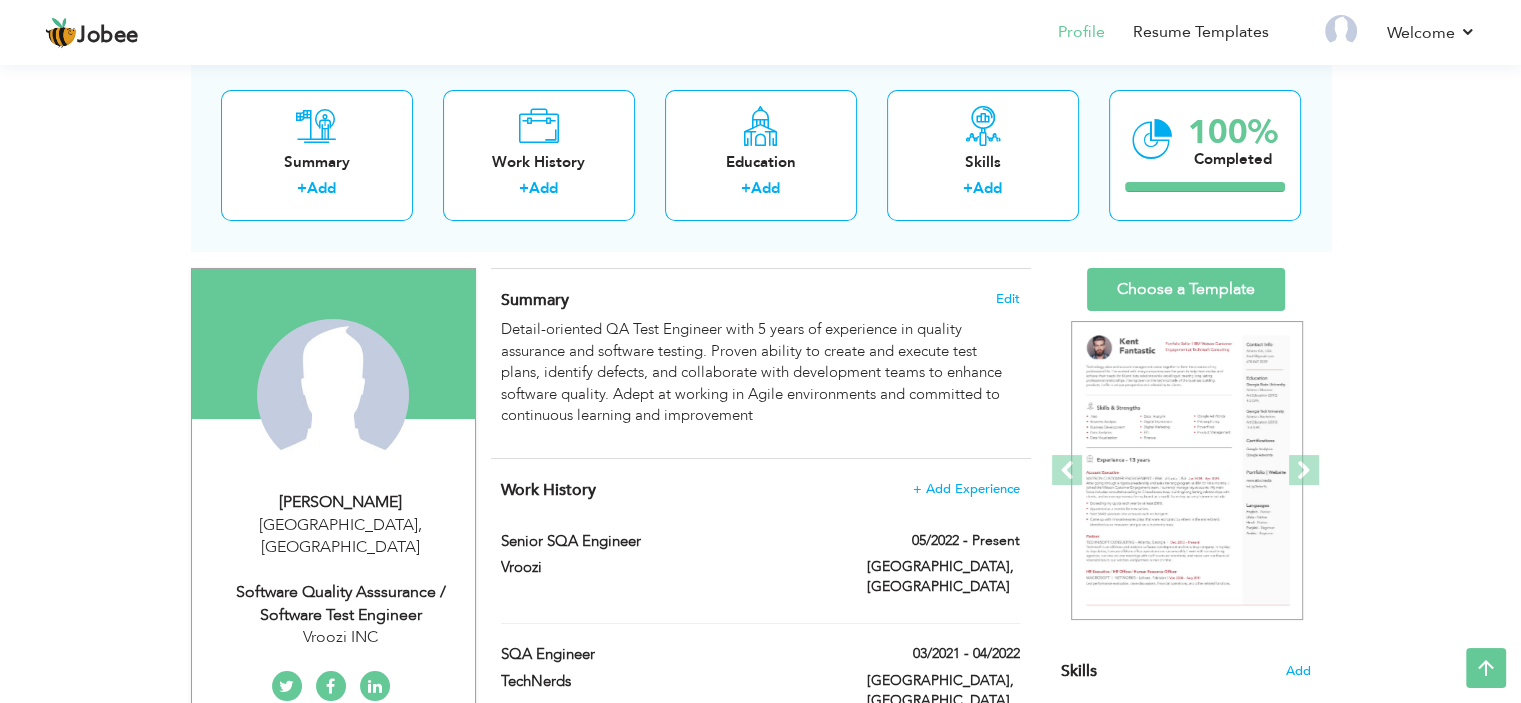 click on "Summary
Edit
Detail-oriented QA Test Engineer with 5 years of experience in quality assurance and software testing. Proven ability to create and execute test plans, identify defects, and collaborate with development teams to enhance software quality. Adept at working in Agile environments and committed to continuous learning and improvement" at bounding box center (761, 363) 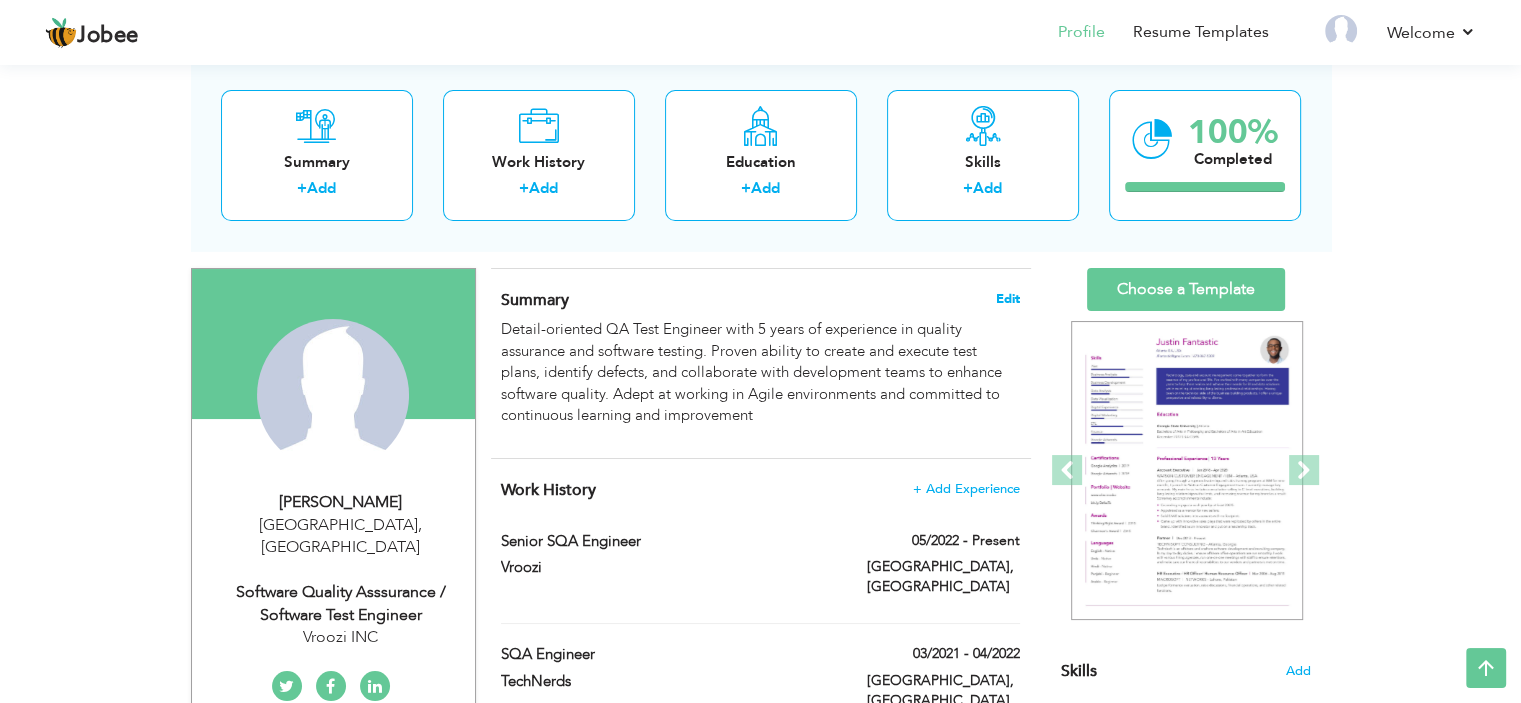 click on "Edit" at bounding box center (1008, 299) 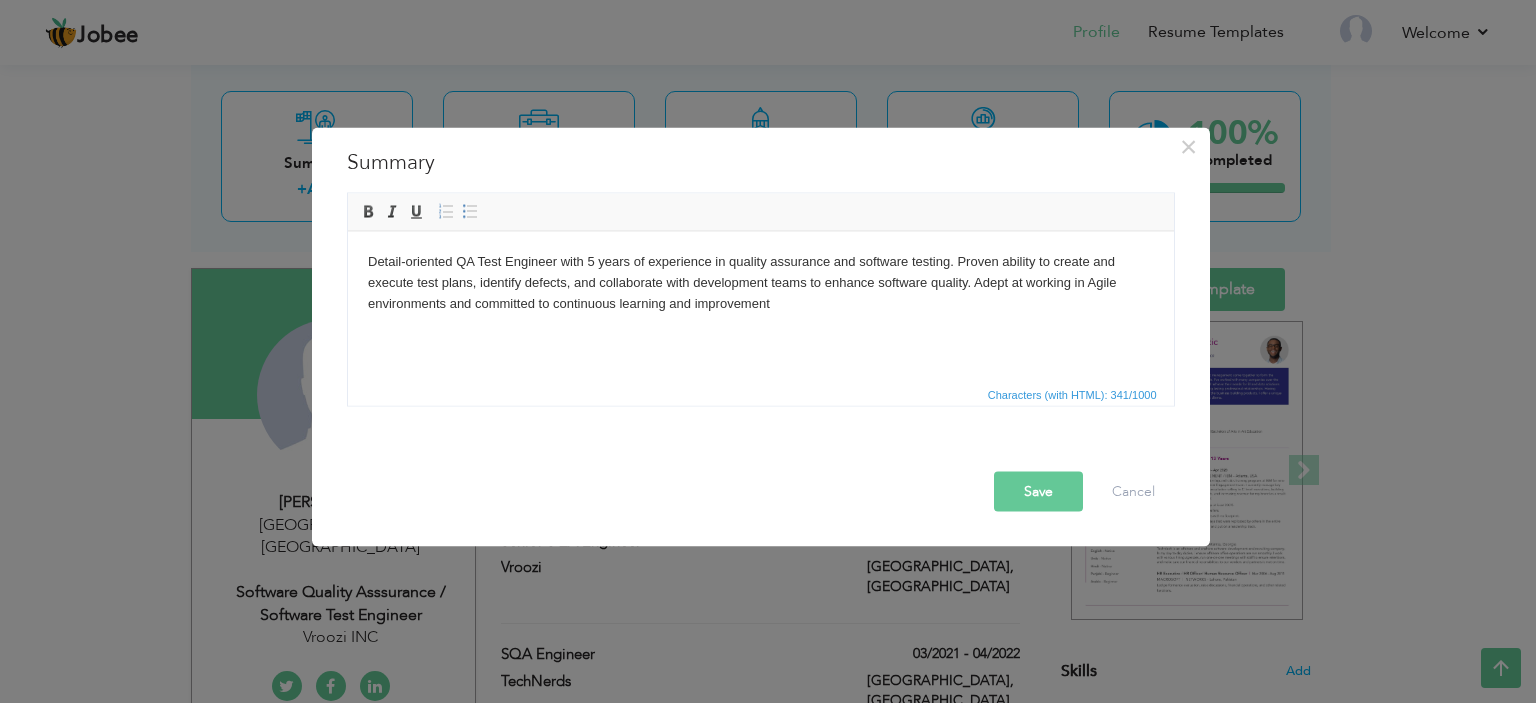 click on "Detail-oriented QA Test Engineer with 5 years of experience in quality assurance and software testing. Proven ability to create and execute test plans, identify defects, and collaborate with development teams to enhance software quality. Adept at working in Agile environments and committed to continuous learning and improvement" at bounding box center (760, 282) 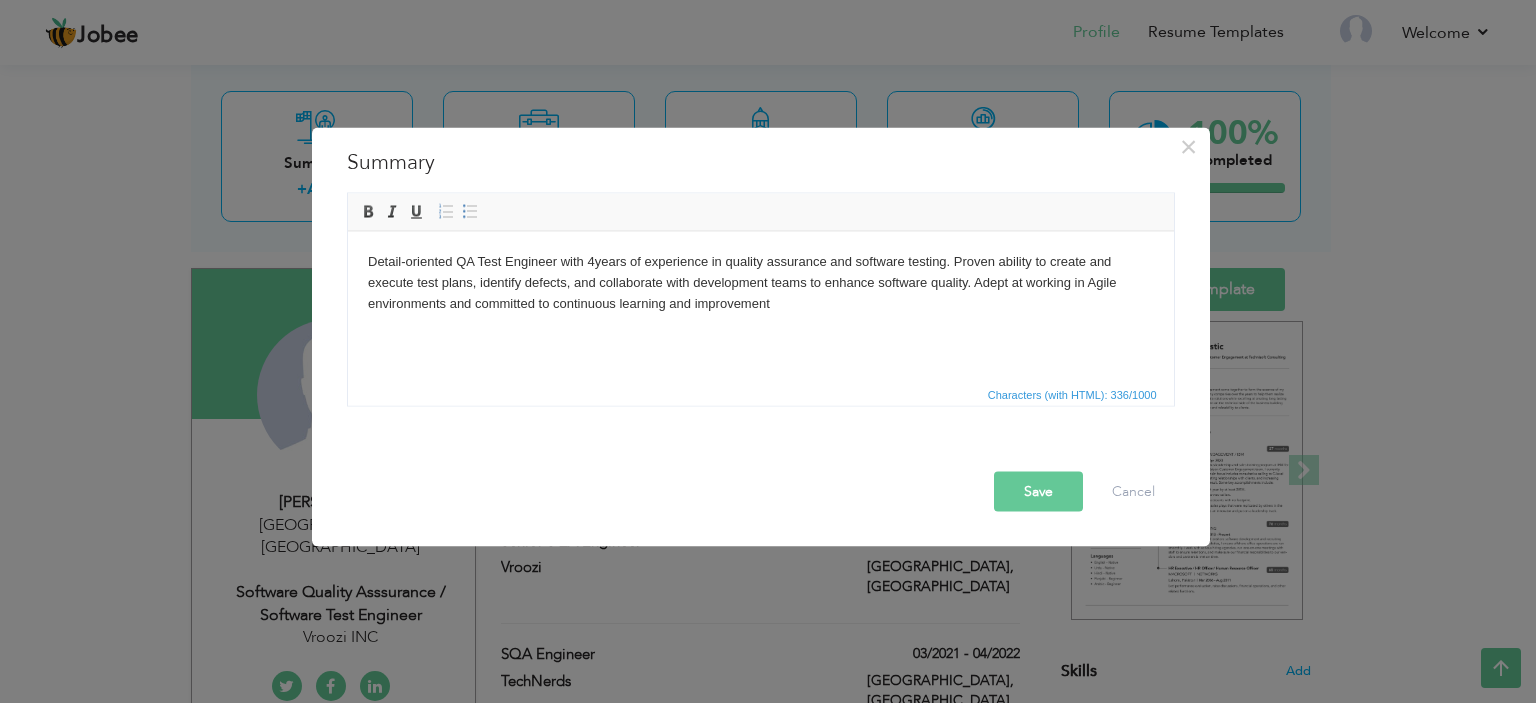 click on "Save" at bounding box center [1038, 491] 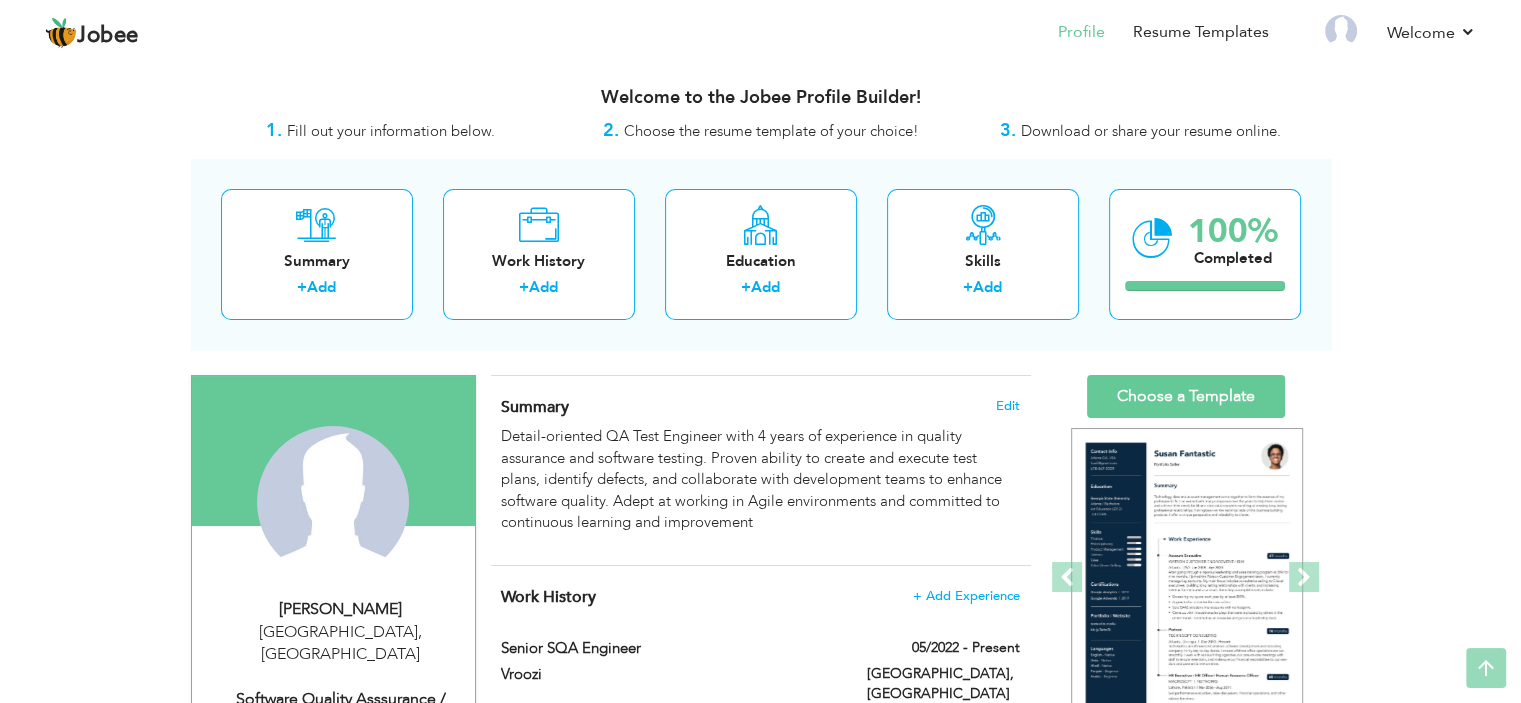 scroll, scrollTop: 0, scrollLeft: 0, axis: both 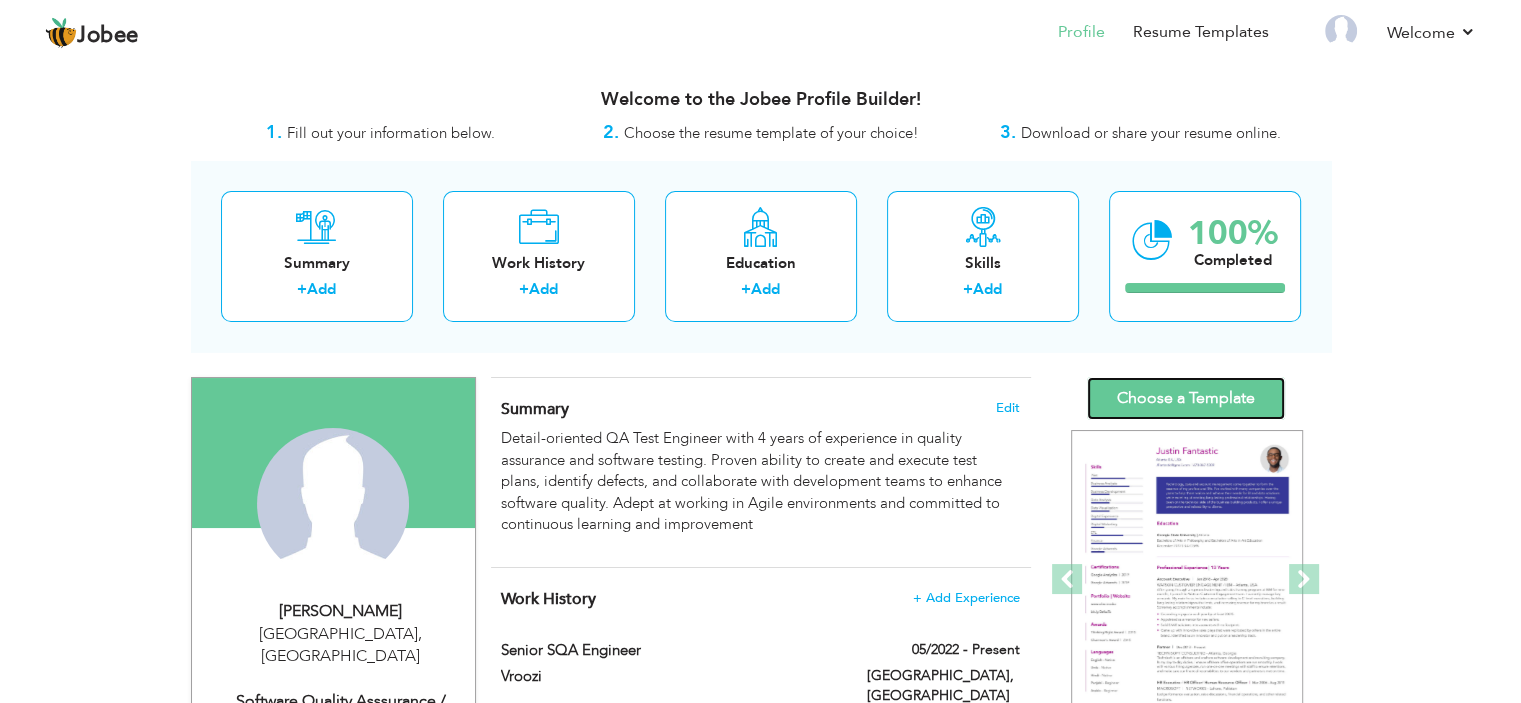 click on "Choose a Template" at bounding box center [1186, 398] 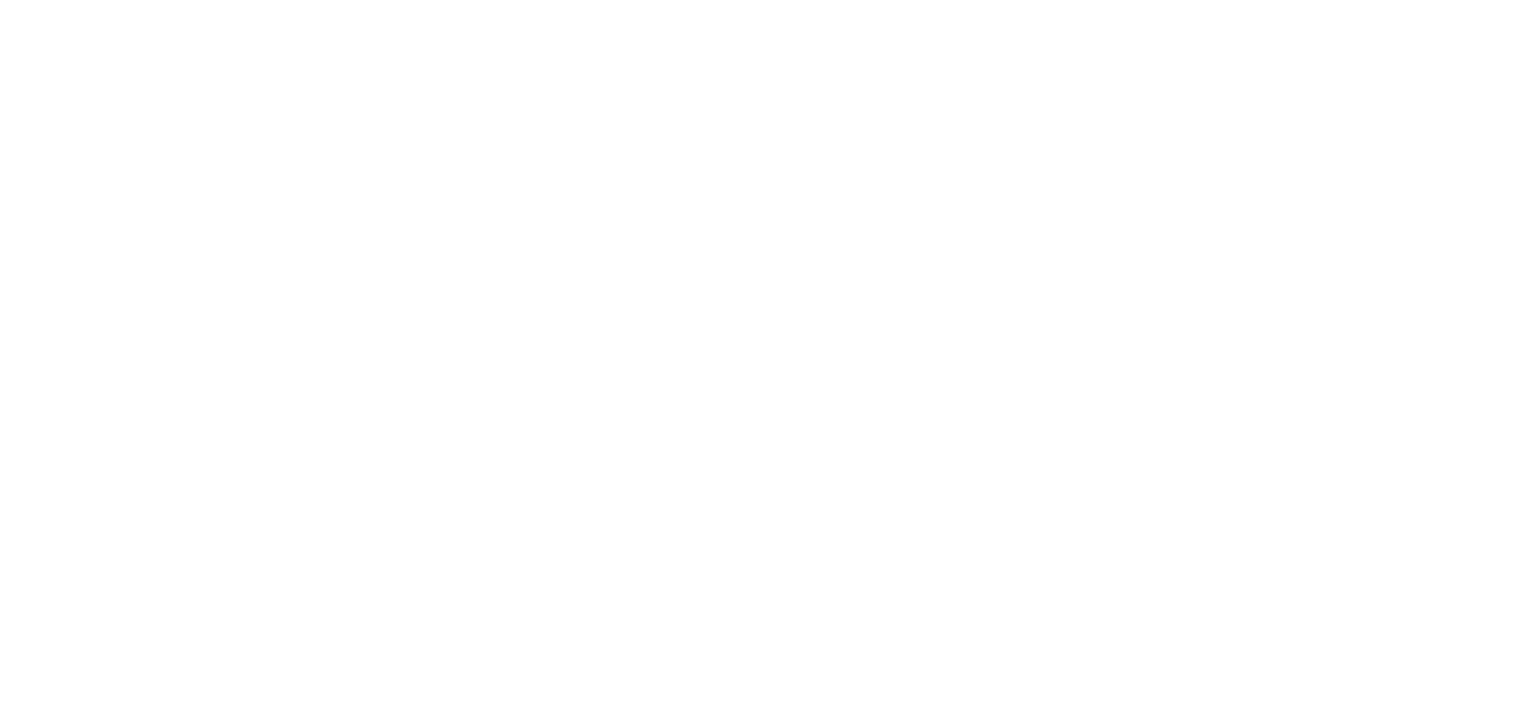 scroll, scrollTop: 0, scrollLeft: 0, axis: both 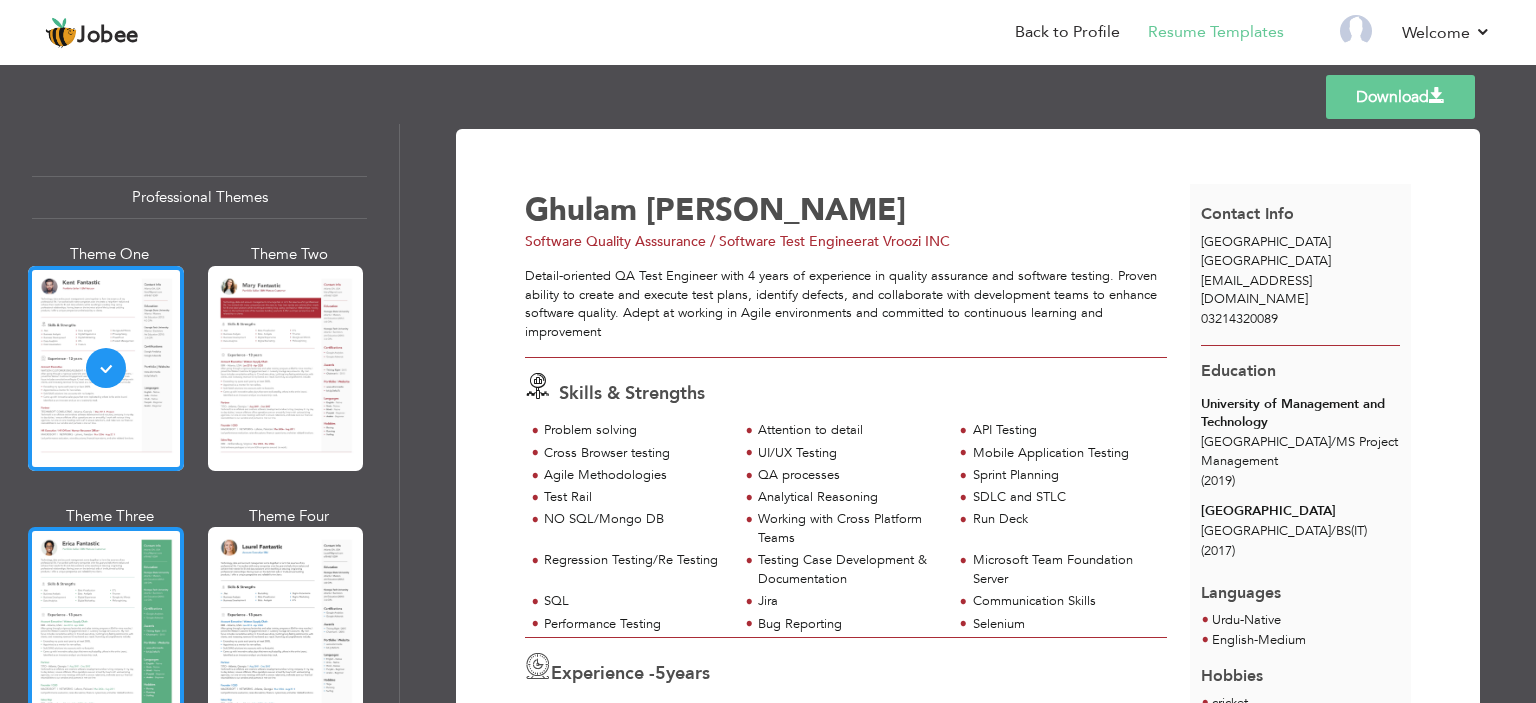 click at bounding box center [106, 629] 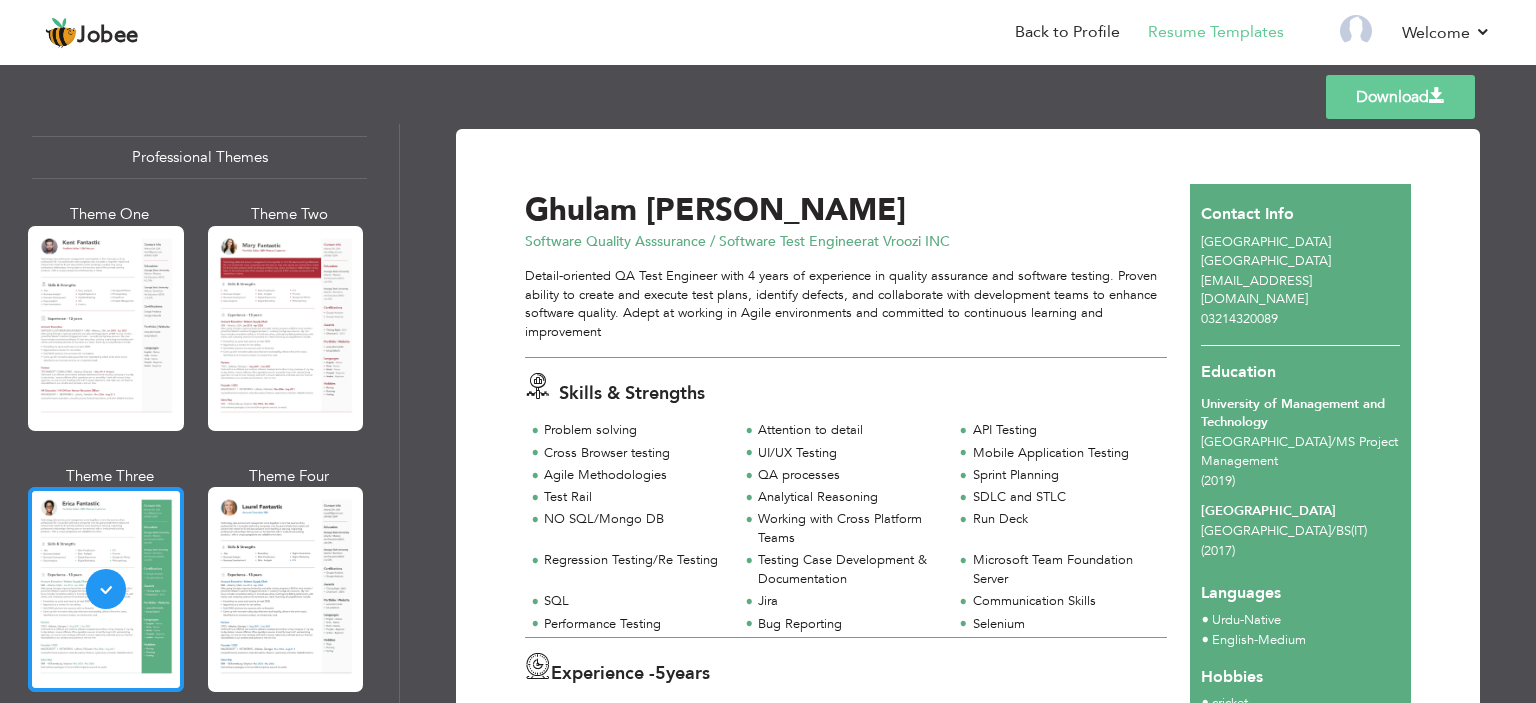 scroll, scrollTop: 80, scrollLeft: 0, axis: vertical 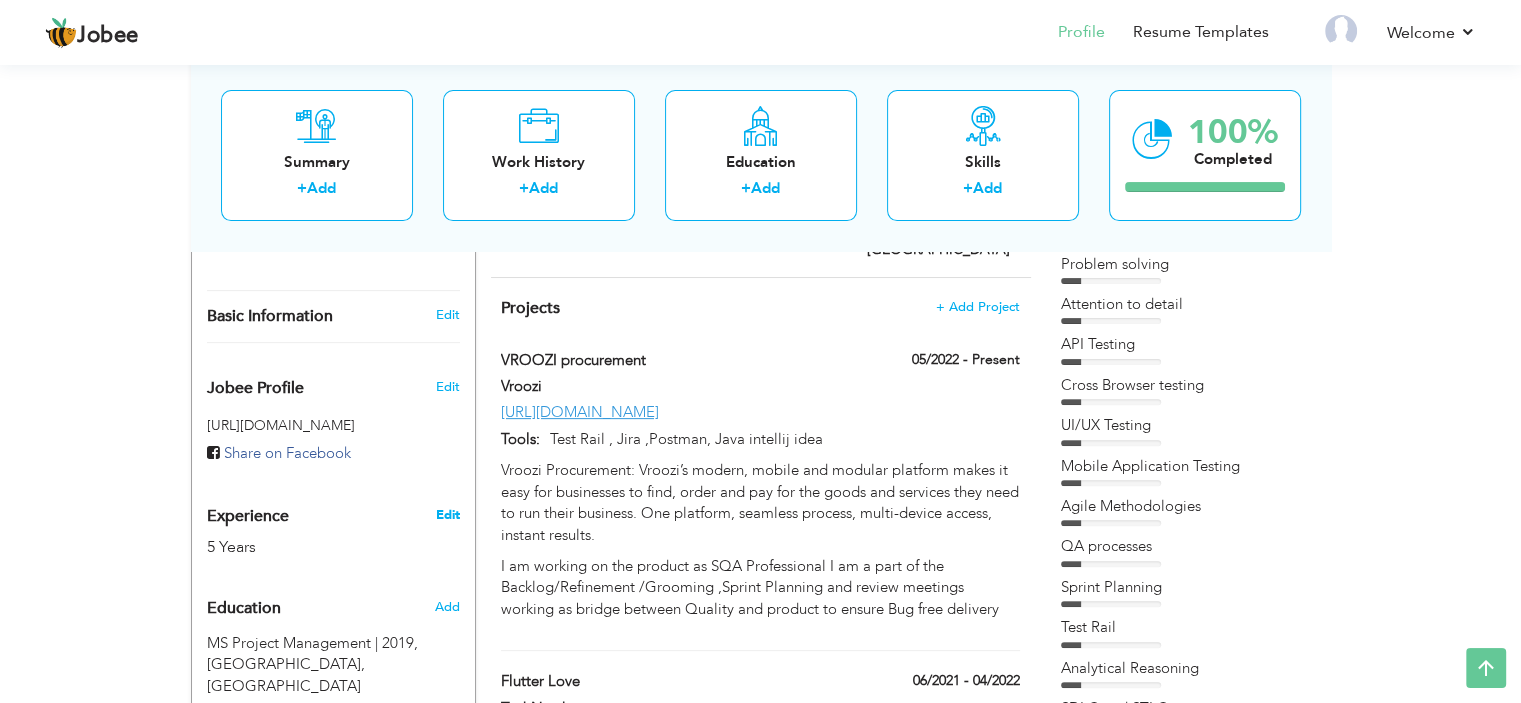 click on "Edit" at bounding box center [447, 515] 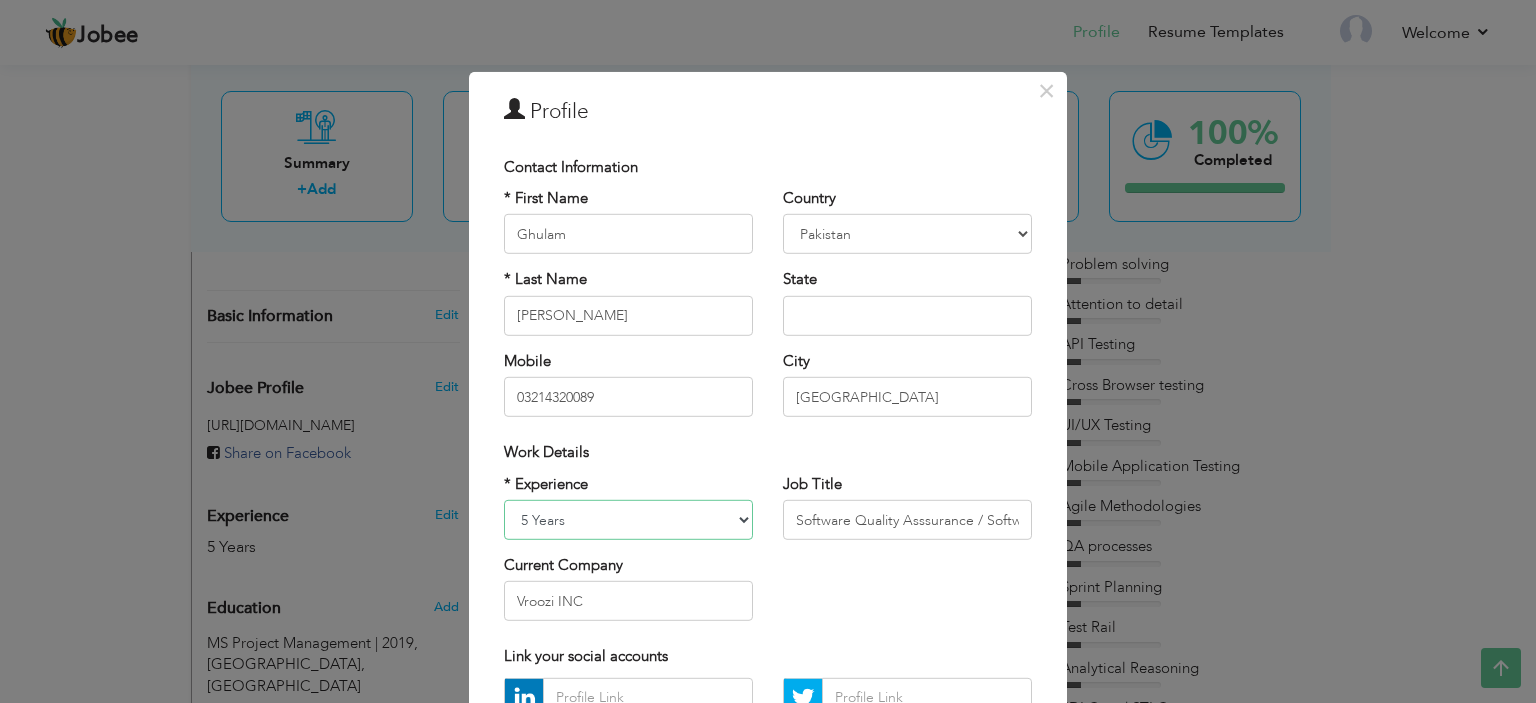 click on "Entry Level Less than 1 Year 1 Year 2 Years 3 Years 4 Years 5 Years 6 Years 7 Years 8 Years 9 Years 10 Years 11 Years 12 Years 13 Years 14 Years 15 Years 16 Years 17 Years 18 Years 19 Years 20 Years 21 Years 22 Years 23 Years 24 Years 25 Years 26 Years 27 Years 28 Years 29 Years 30 Years 31 Years 32 Years 33 Years 34 Years 35 Years More than 35 Years" at bounding box center [628, 520] 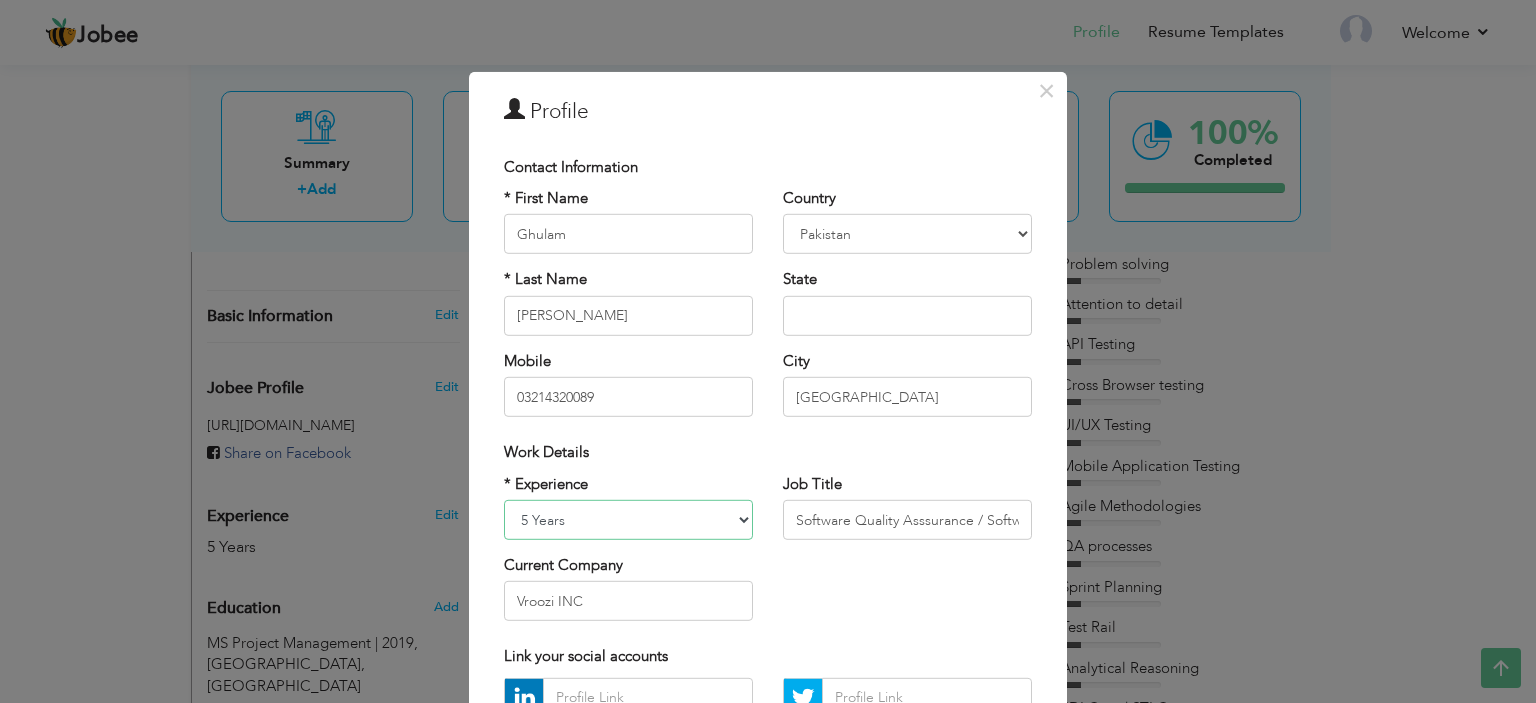 select on "number:6" 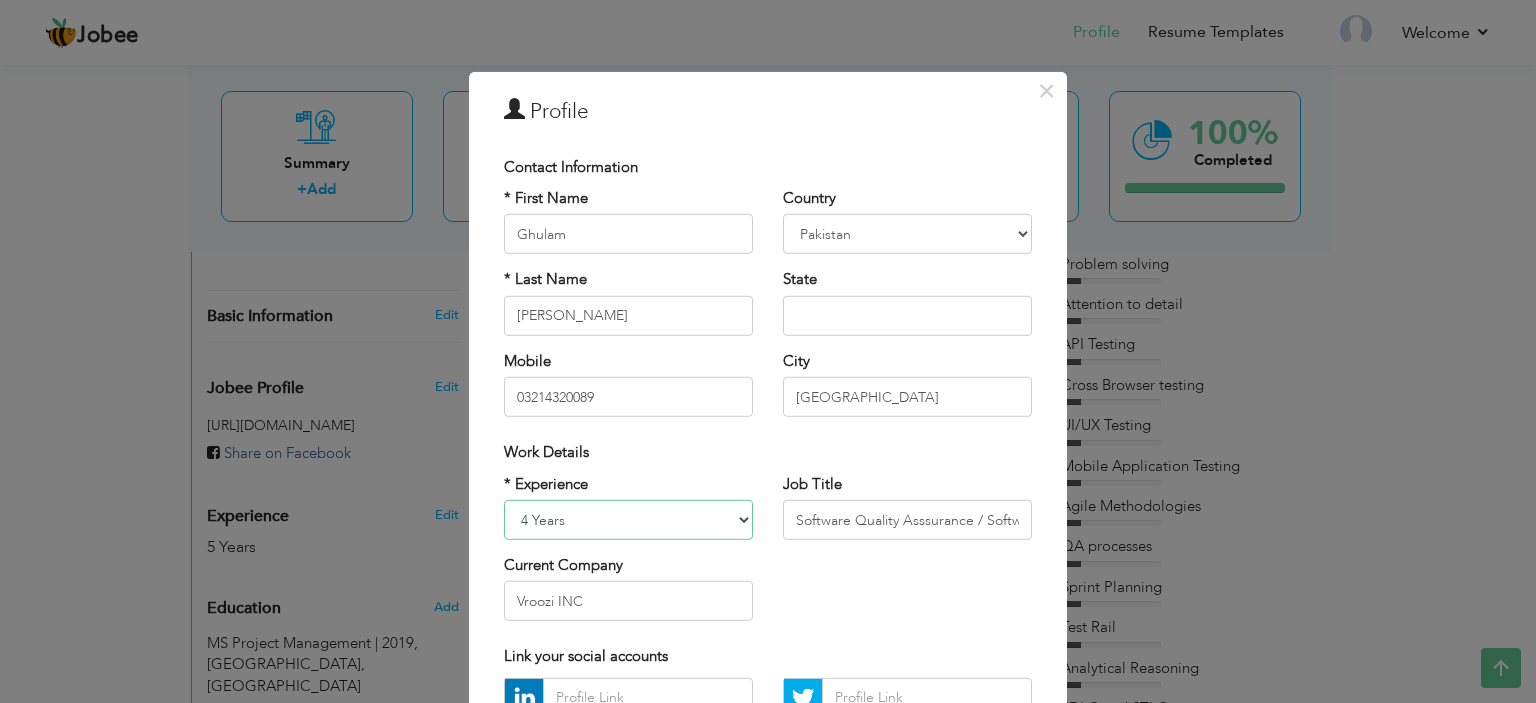 click on "Entry Level Less than 1 Year 1 Year 2 Years 3 Years 4 Years 5 Years 6 Years 7 Years 8 Years 9 Years 10 Years 11 Years 12 Years 13 Years 14 Years 15 Years 16 Years 17 Years 18 Years 19 Years 20 Years 21 Years 22 Years 23 Years 24 Years 25 Years 26 Years 27 Years 28 Years 29 Years 30 Years 31 Years 32 Years 33 Years 34 Years 35 Years More than 35 Years" at bounding box center (628, 520) 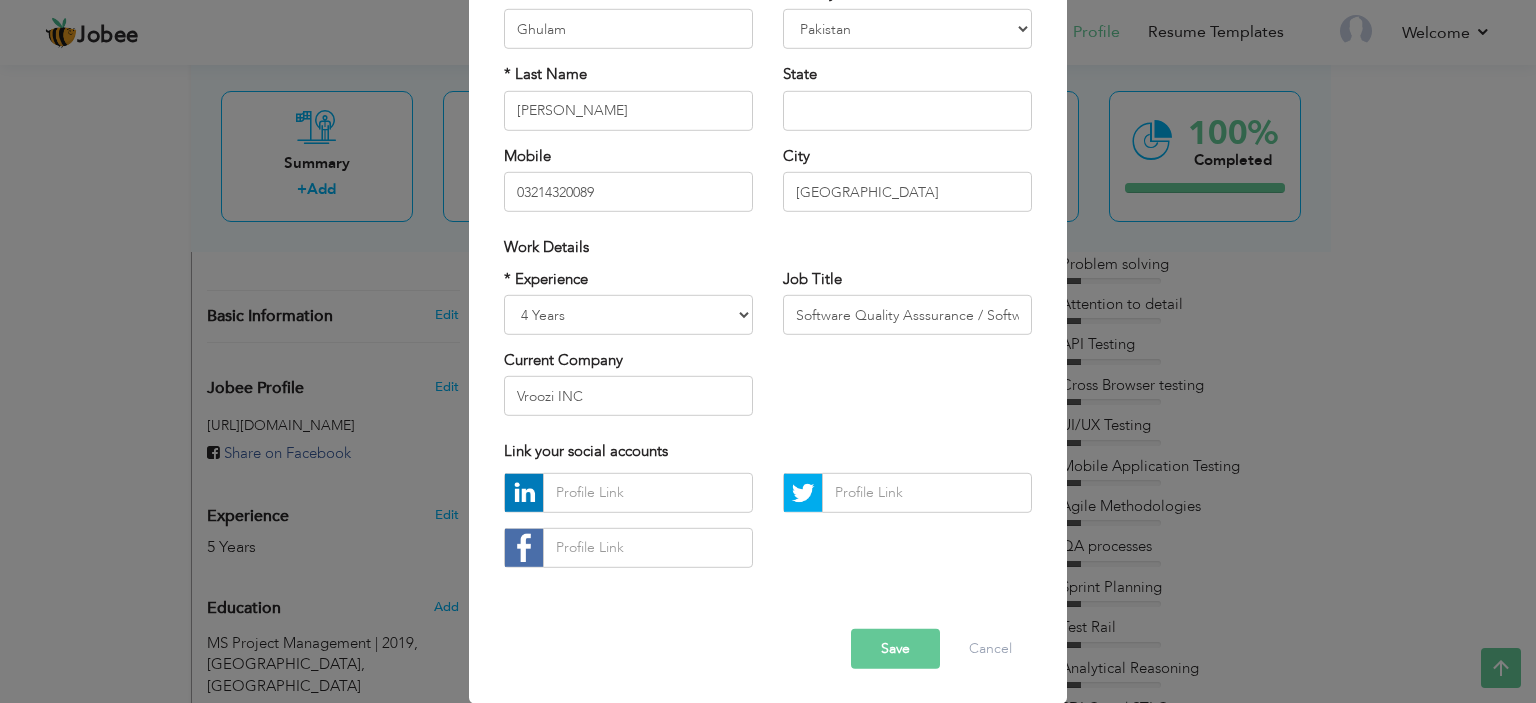 click on "Save" at bounding box center [895, 649] 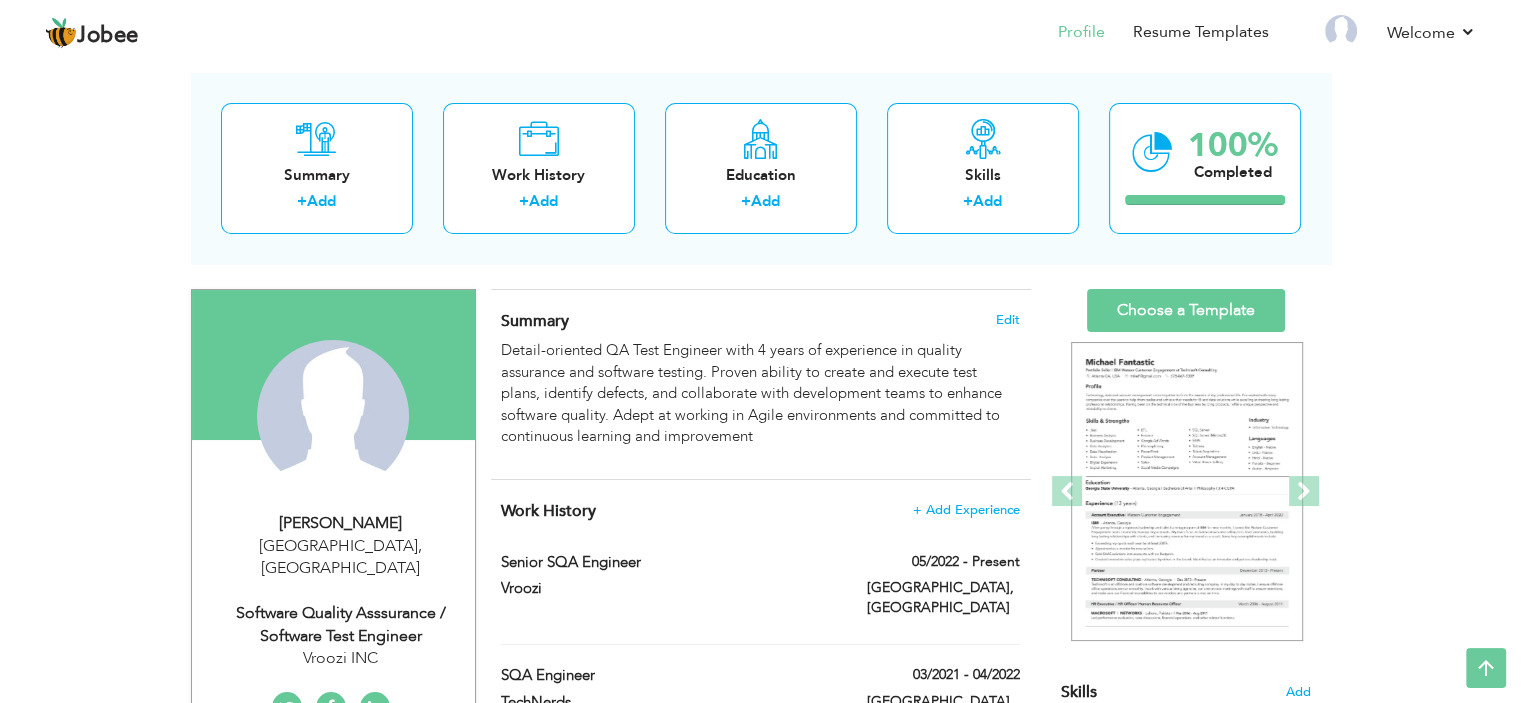 scroll, scrollTop: 40, scrollLeft: 0, axis: vertical 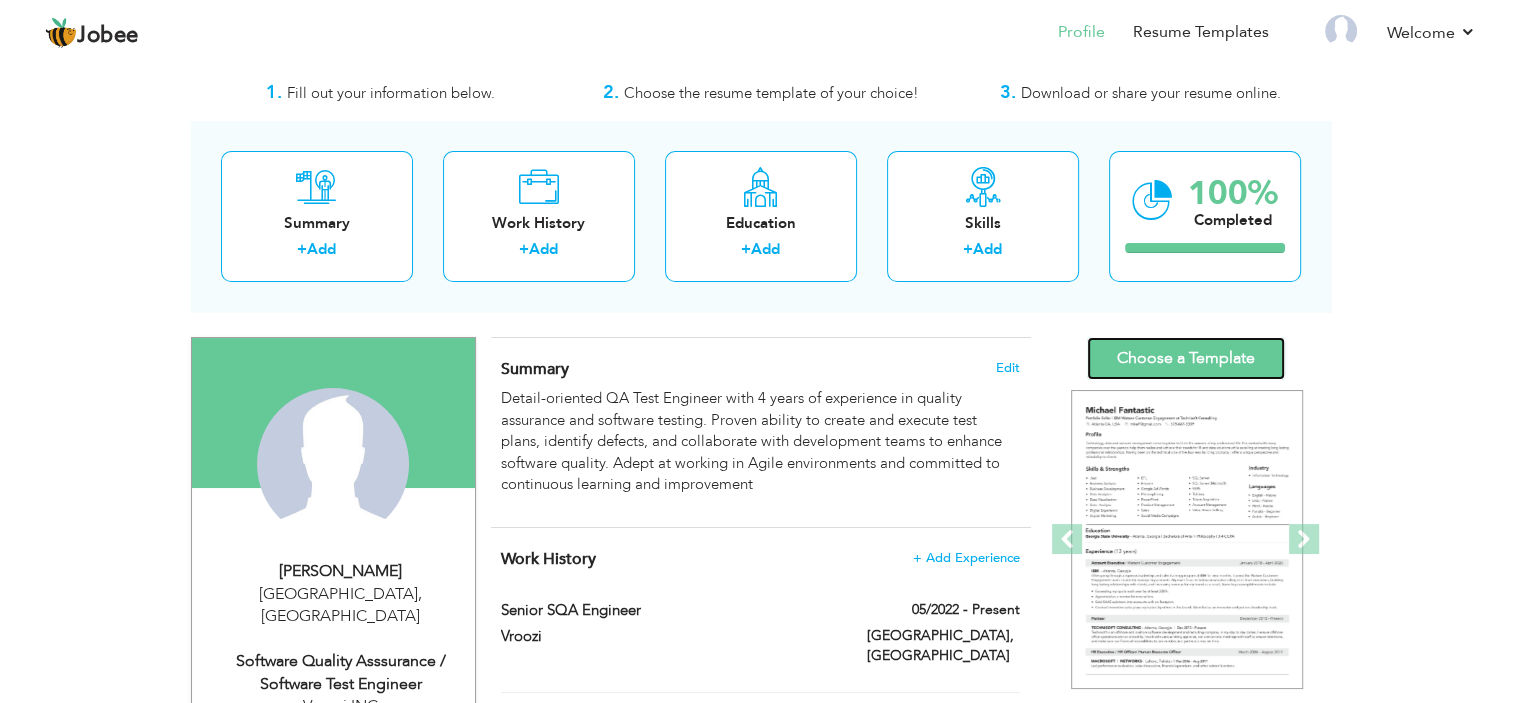 click on "Choose a Template" at bounding box center [1186, 358] 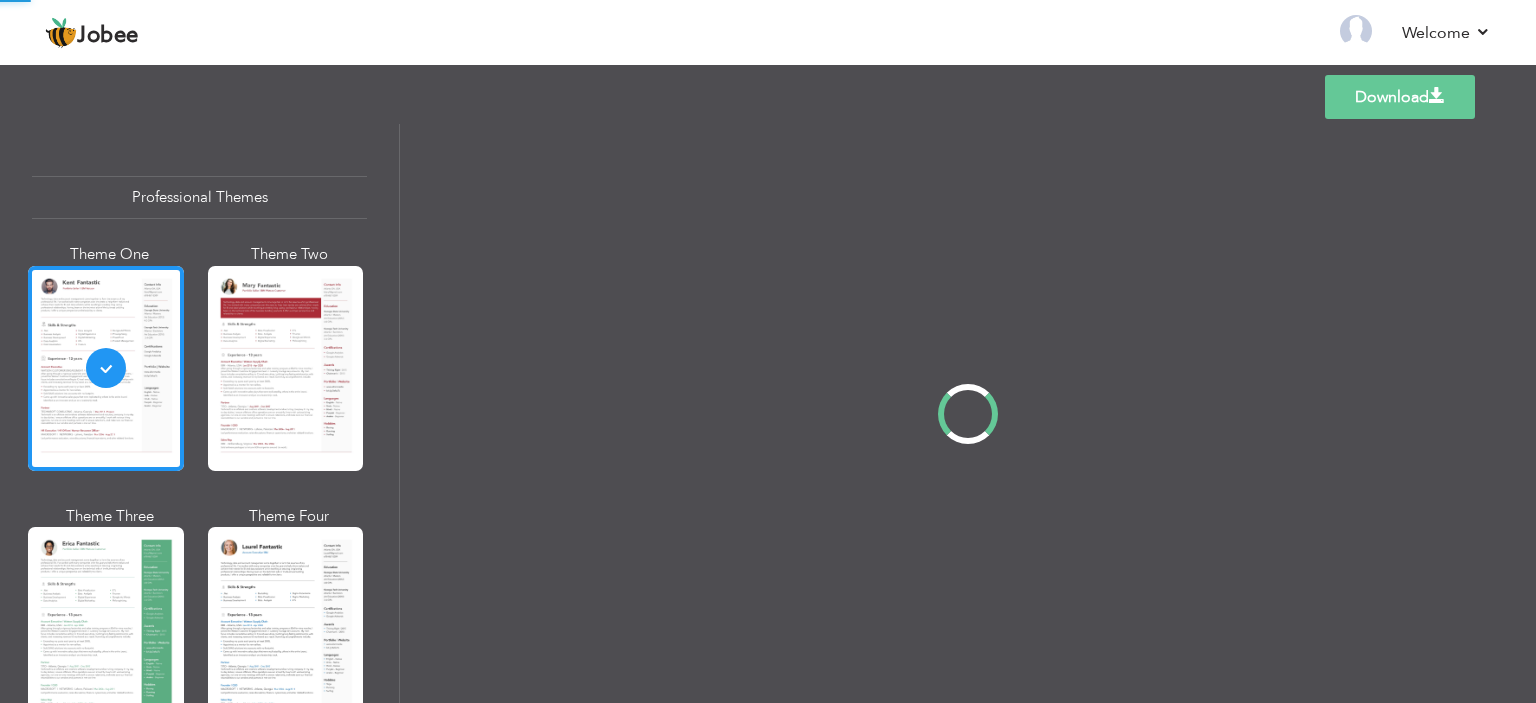 scroll, scrollTop: 0, scrollLeft: 0, axis: both 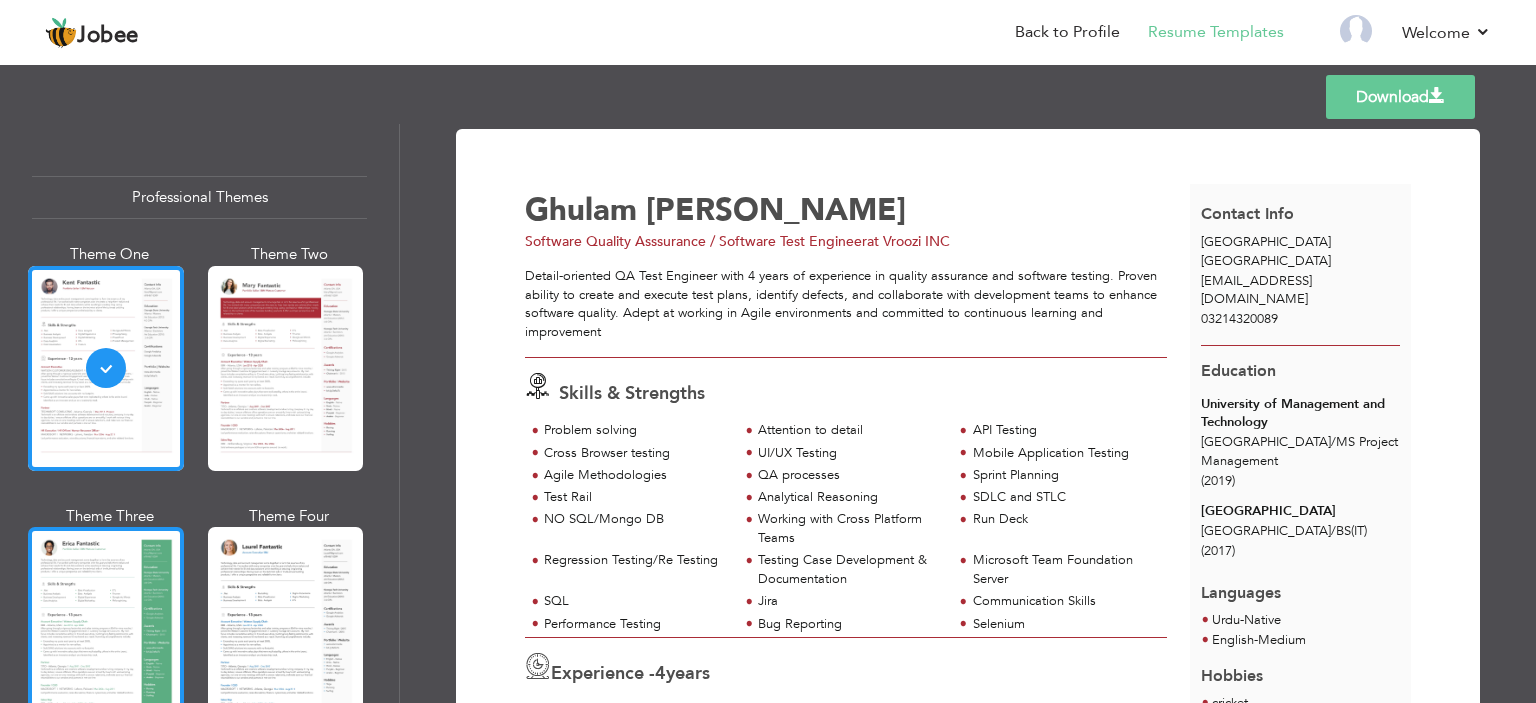 click at bounding box center (106, 629) 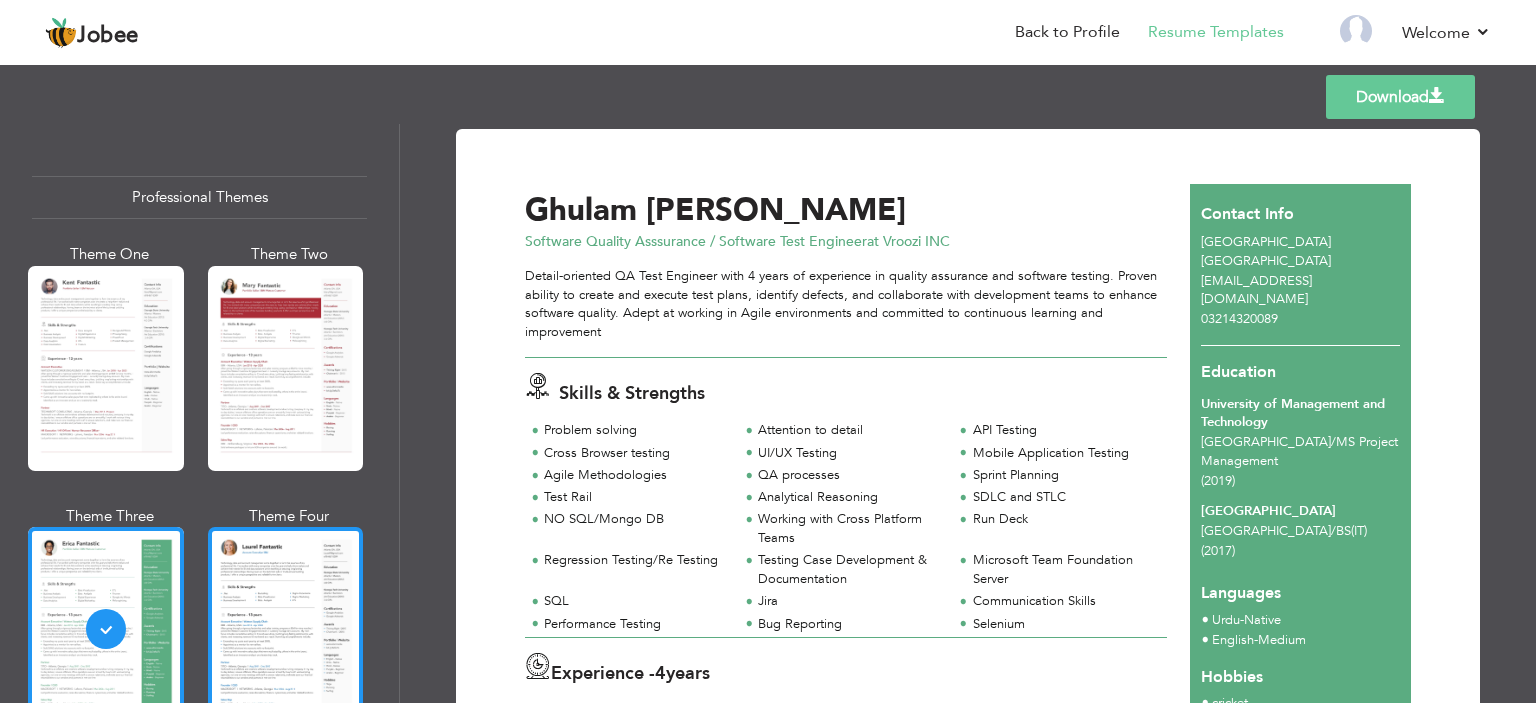 click at bounding box center (286, 629) 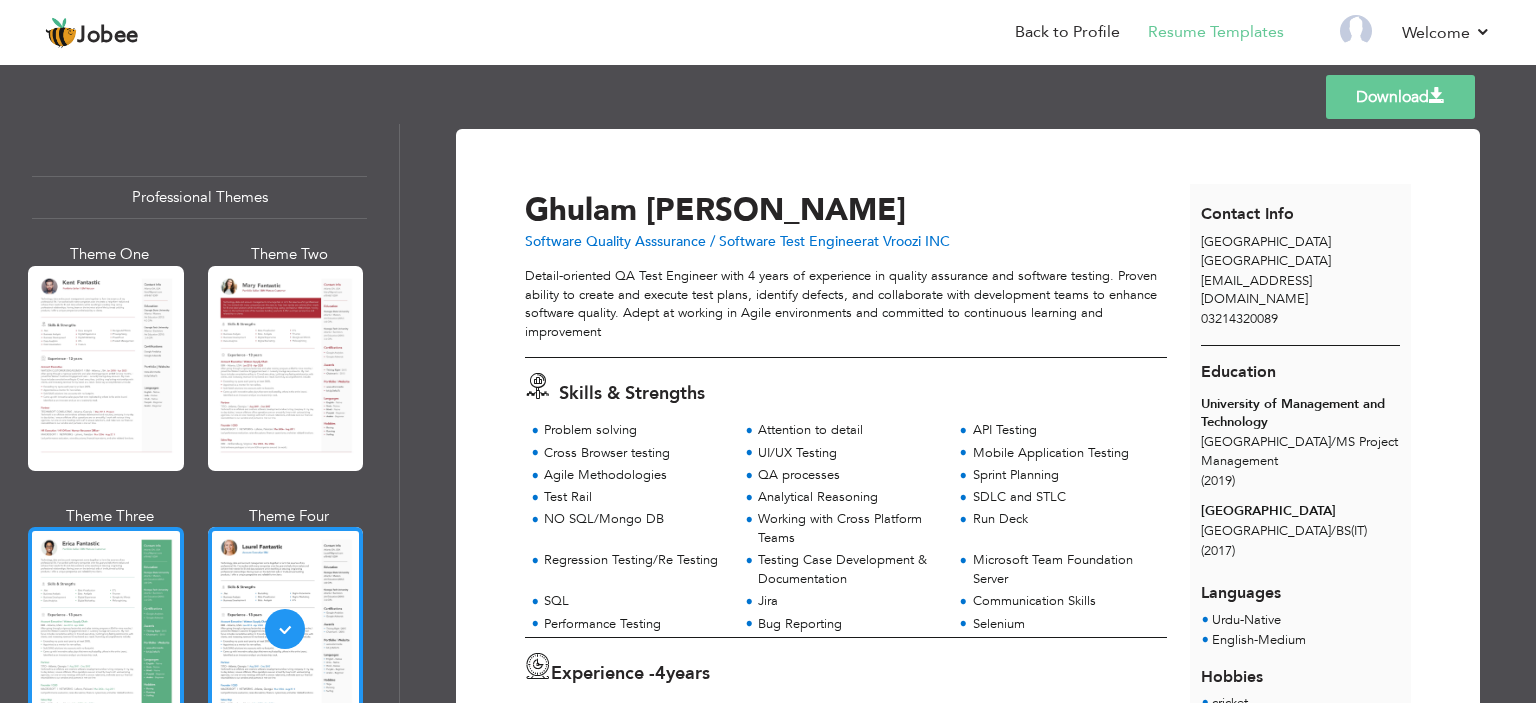 click at bounding box center (106, 629) 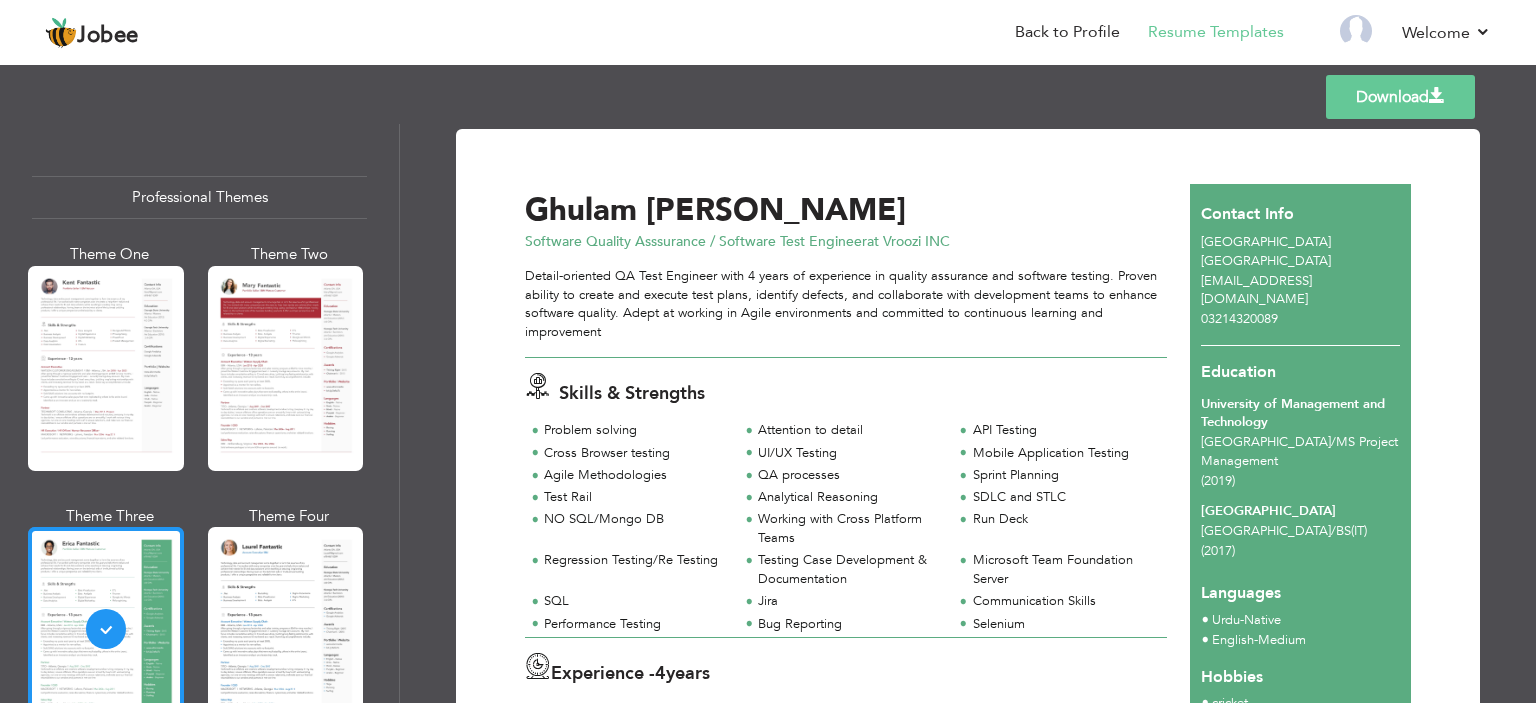 scroll, scrollTop: 40, scrollLeft: 0, axis: vertical 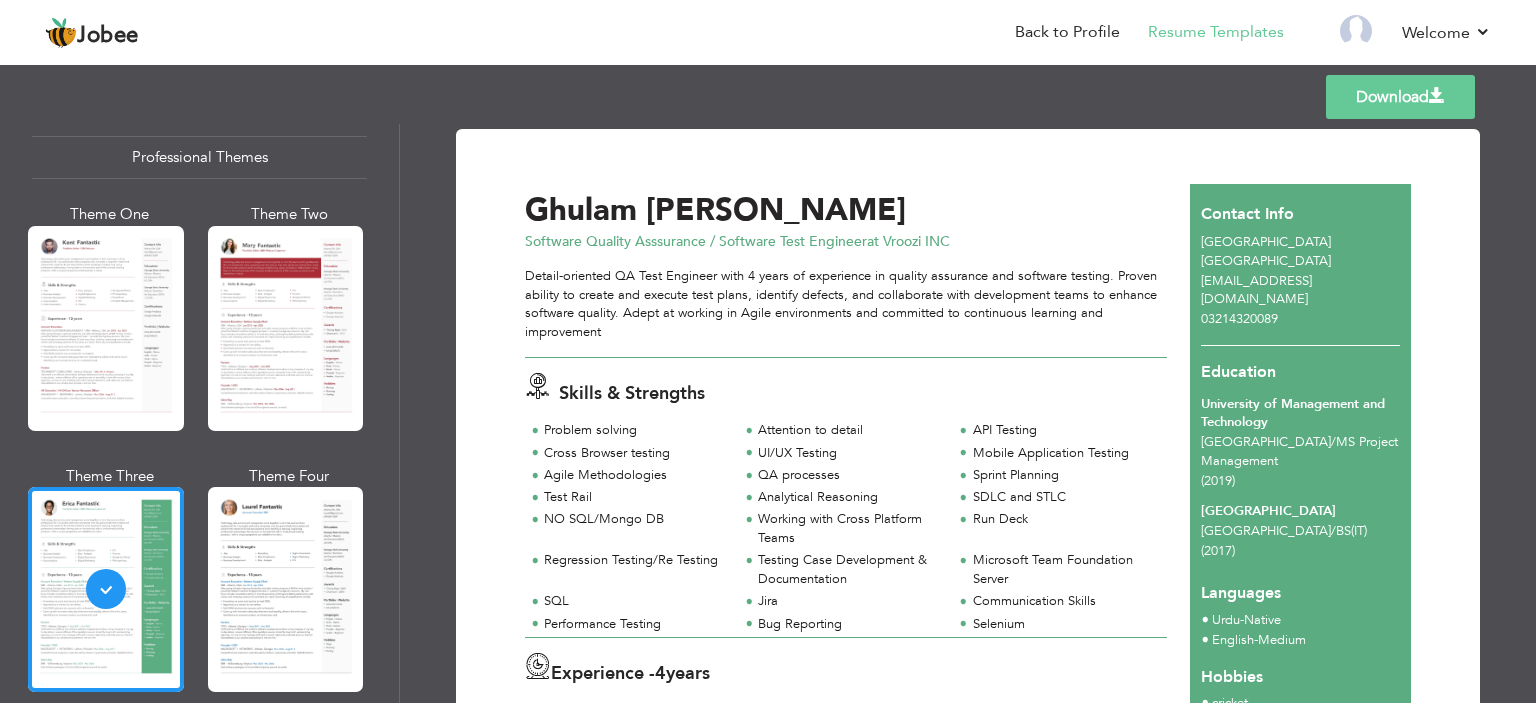 click on "Download" at bounding box center (1400, 97) 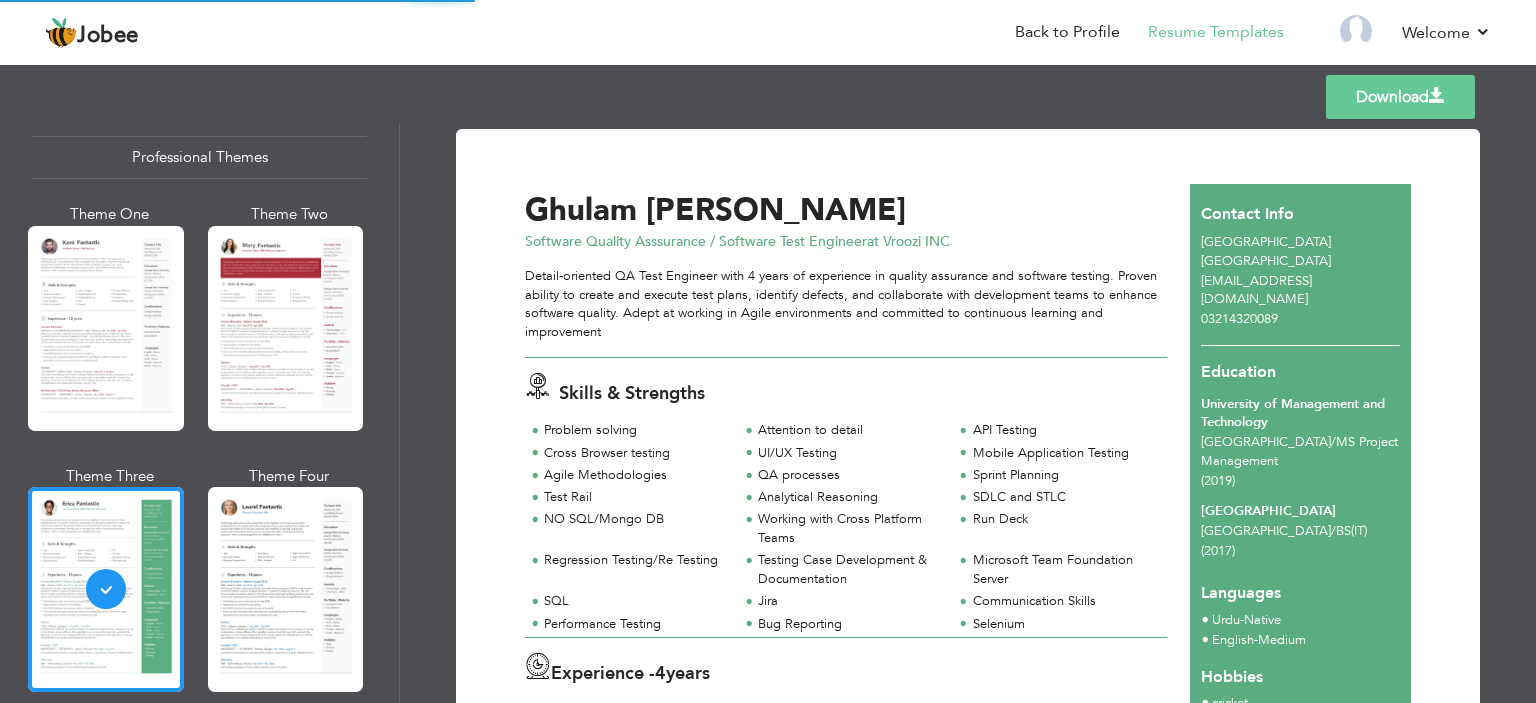 click on "Download" at bounding box center (1400, 97) 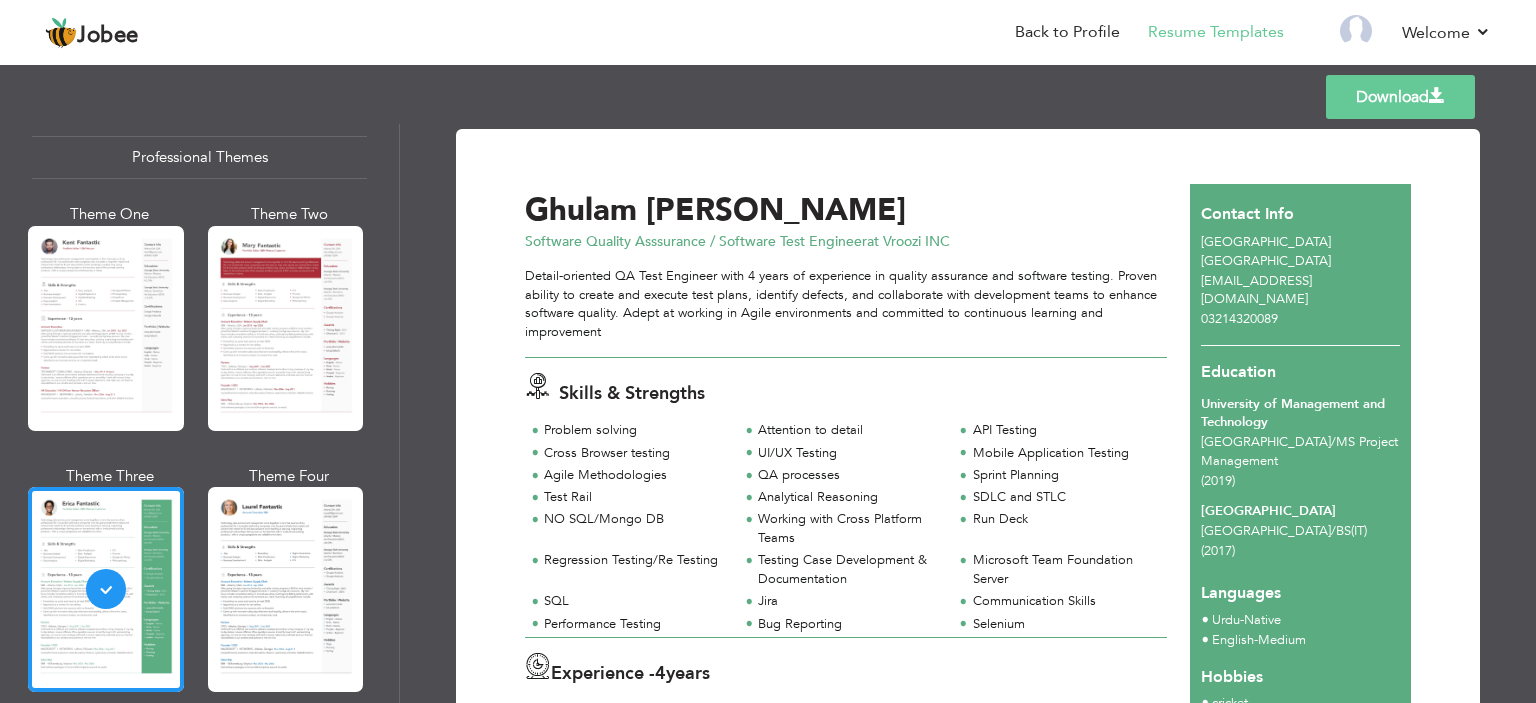 scroll, scrollTop: 506, scrollLeft: 0, axis: vertical 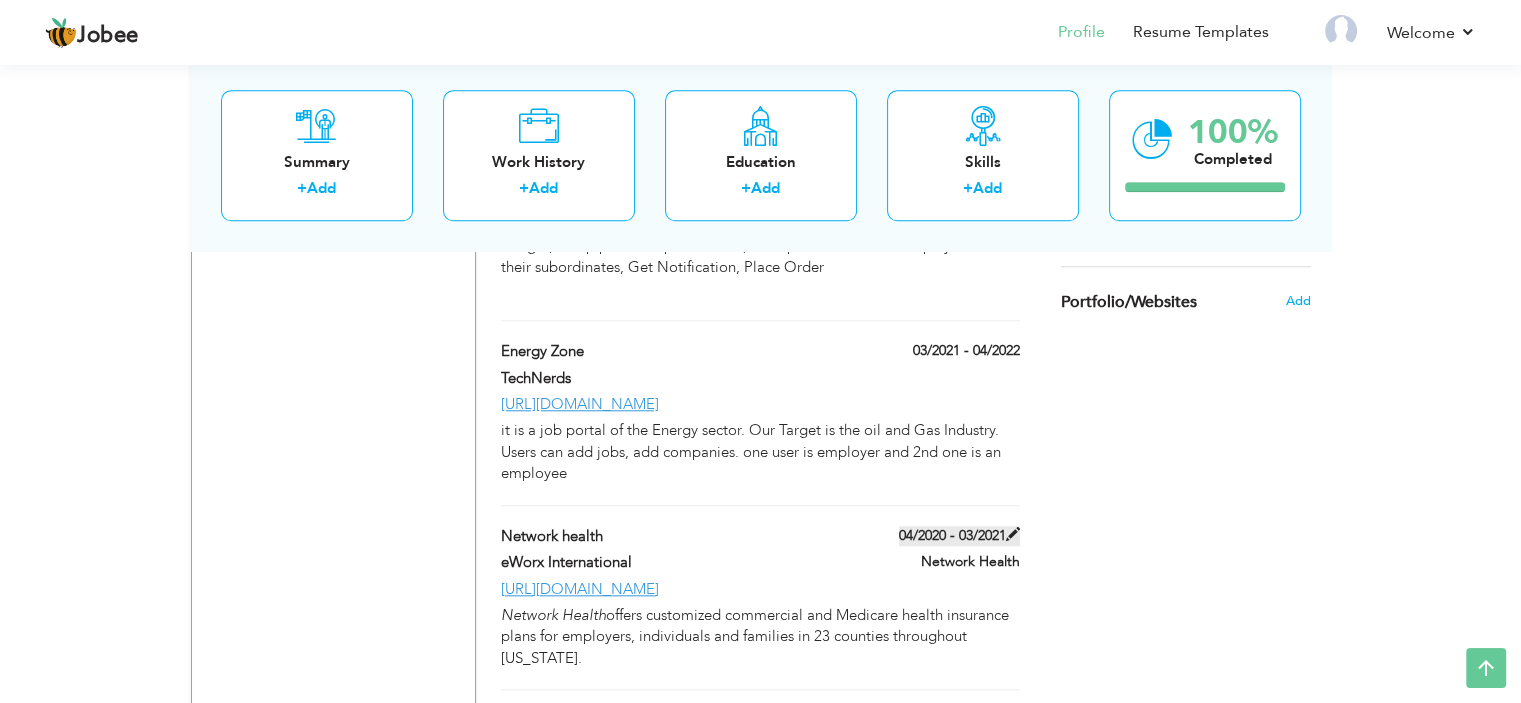 click at bounding box center [1013, 534] 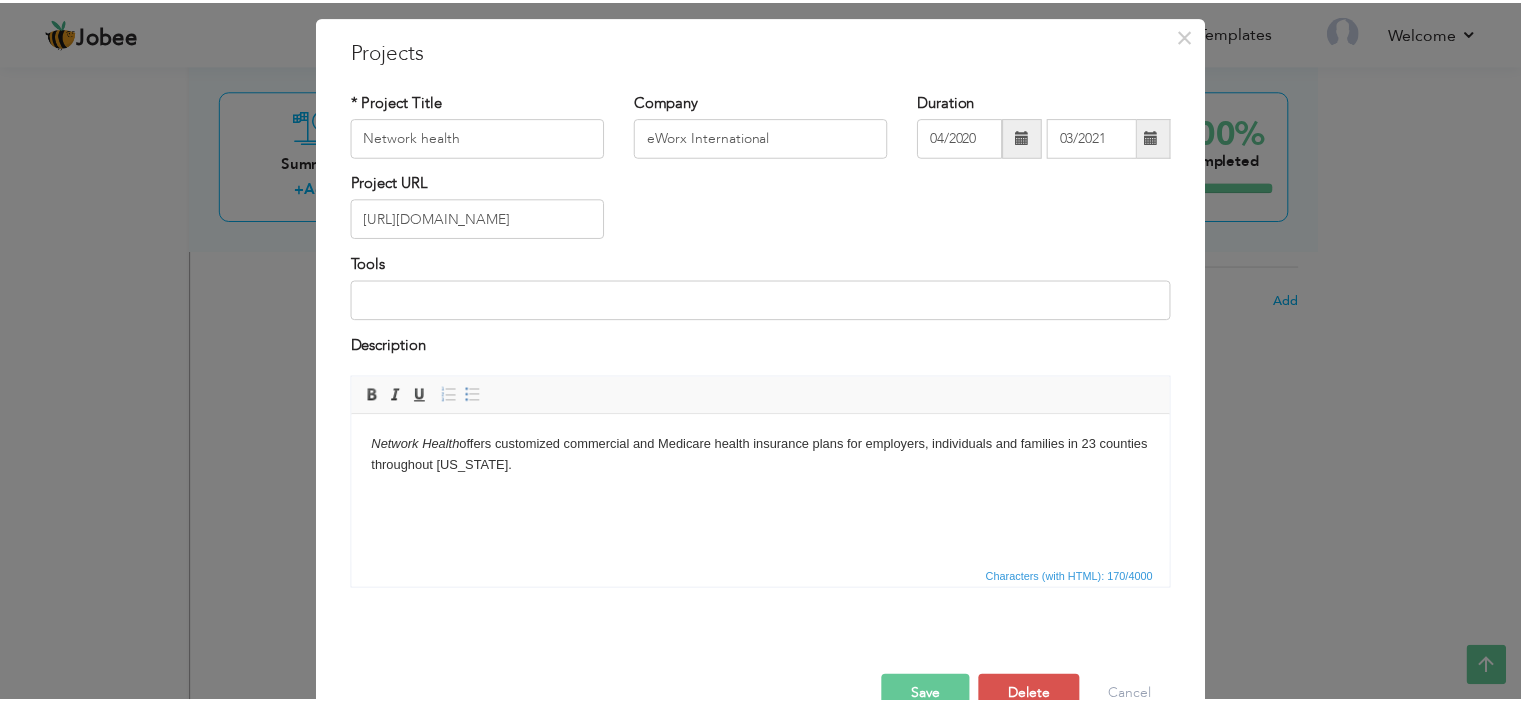 scroll, scrollTop: 104, scrollLeft: 0, axis: vertical 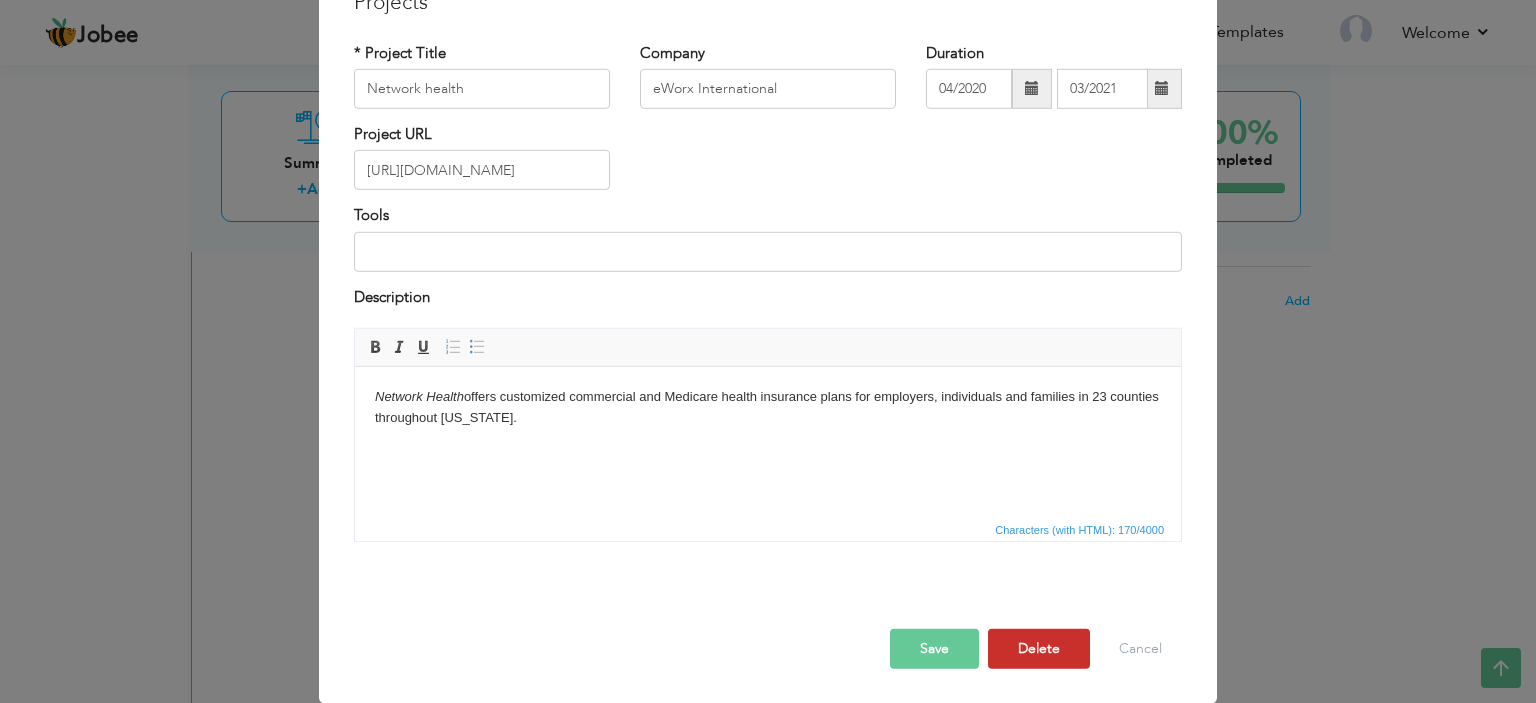click on "Delete" at bounding box center (1039, 649) 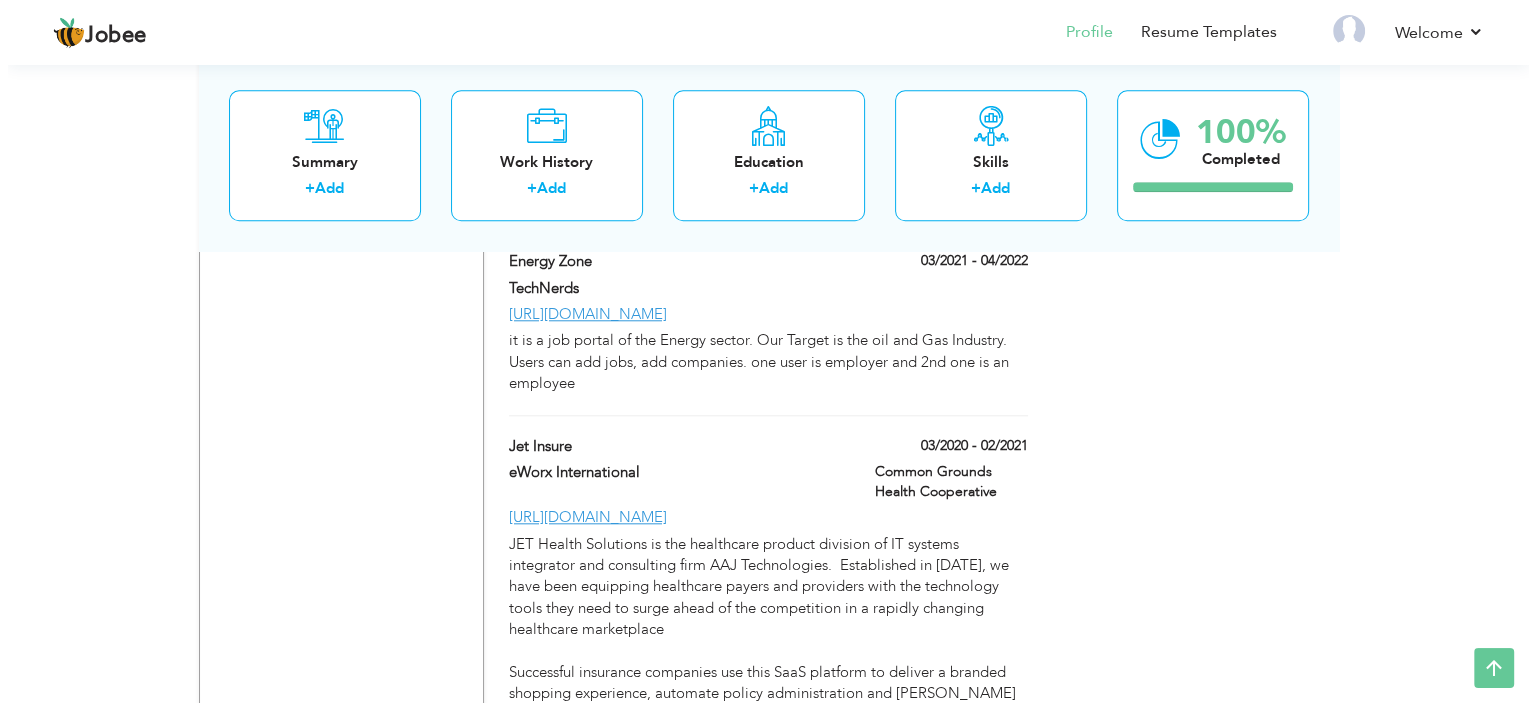 scroll, scrollTop: 1914, scrollLeft: 0, axis: vertical 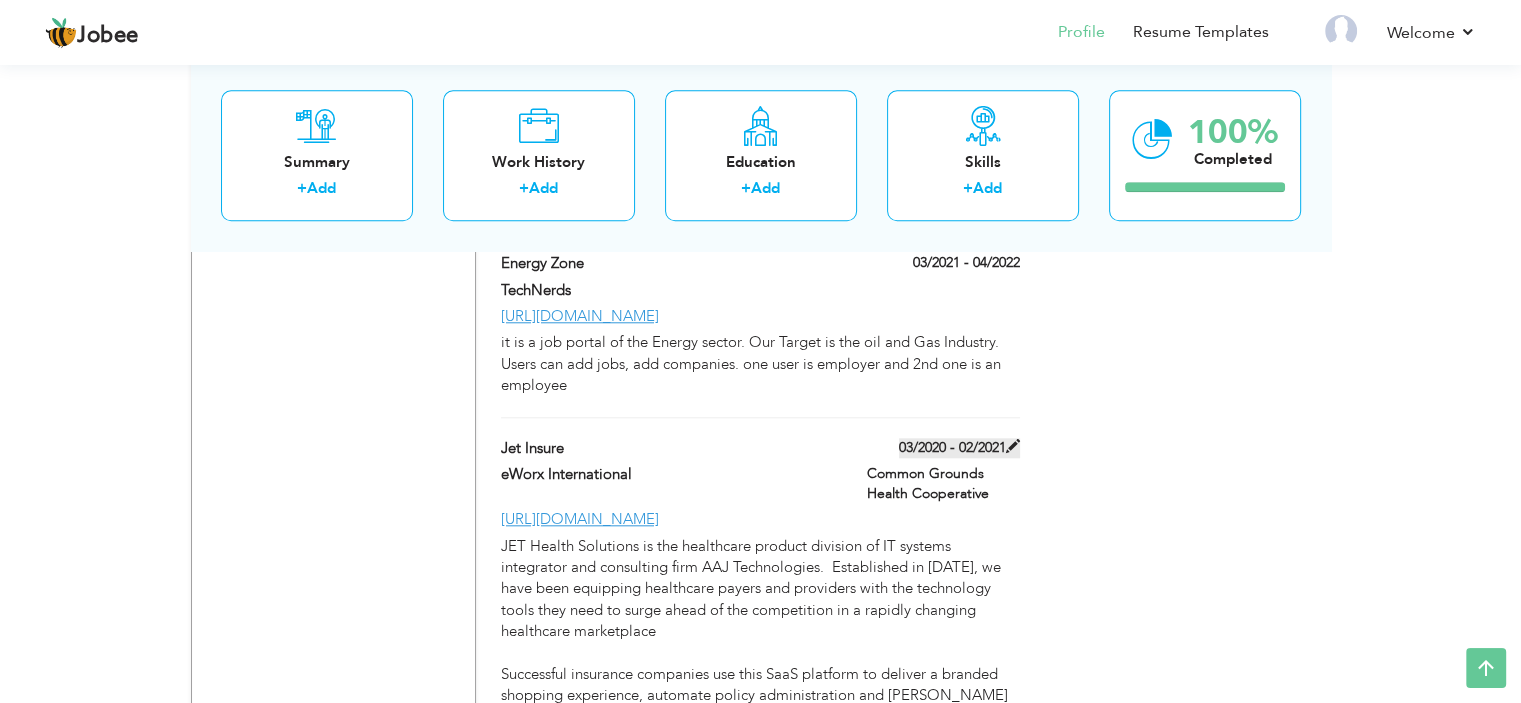 click at bounding box center [1013, 446] 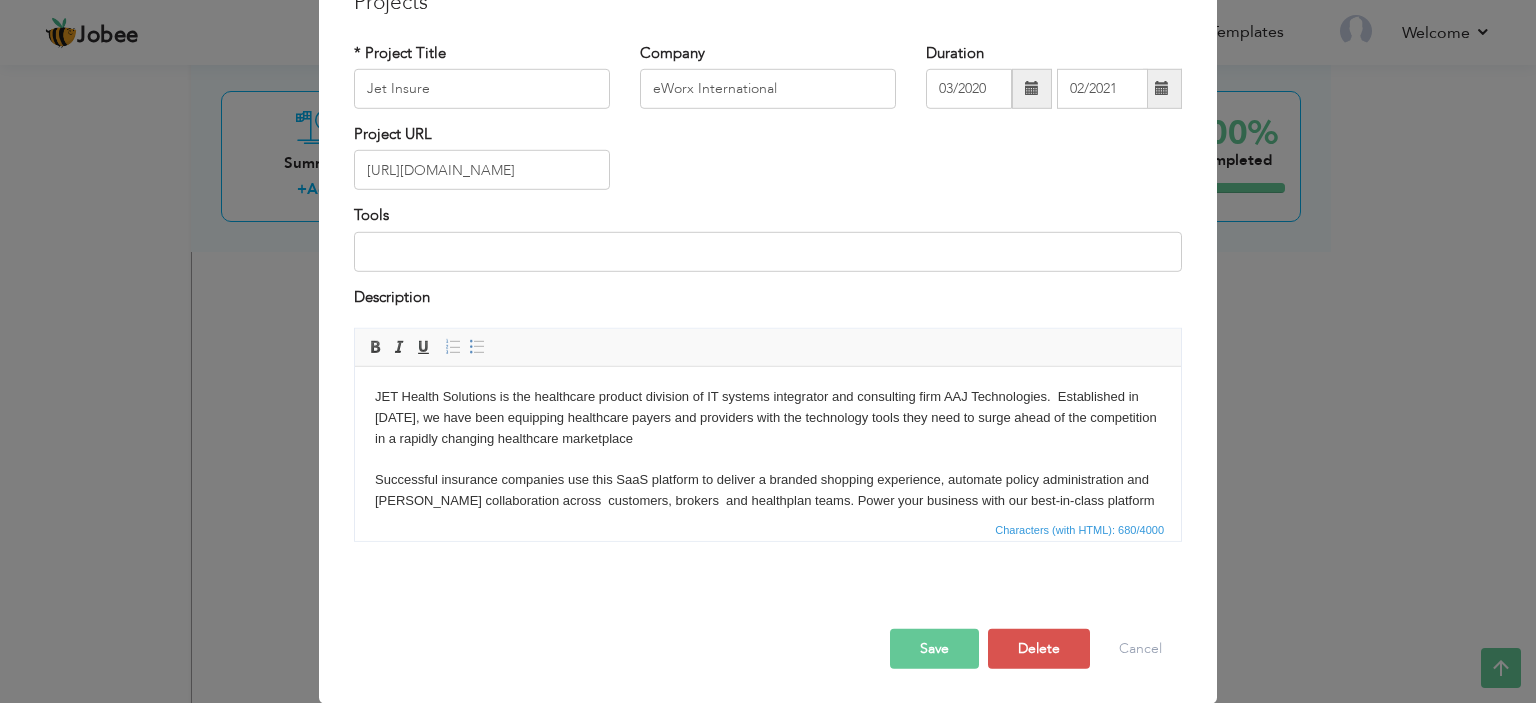 scroll, scrollTop: 0, scrollLeft: 0, axis: both 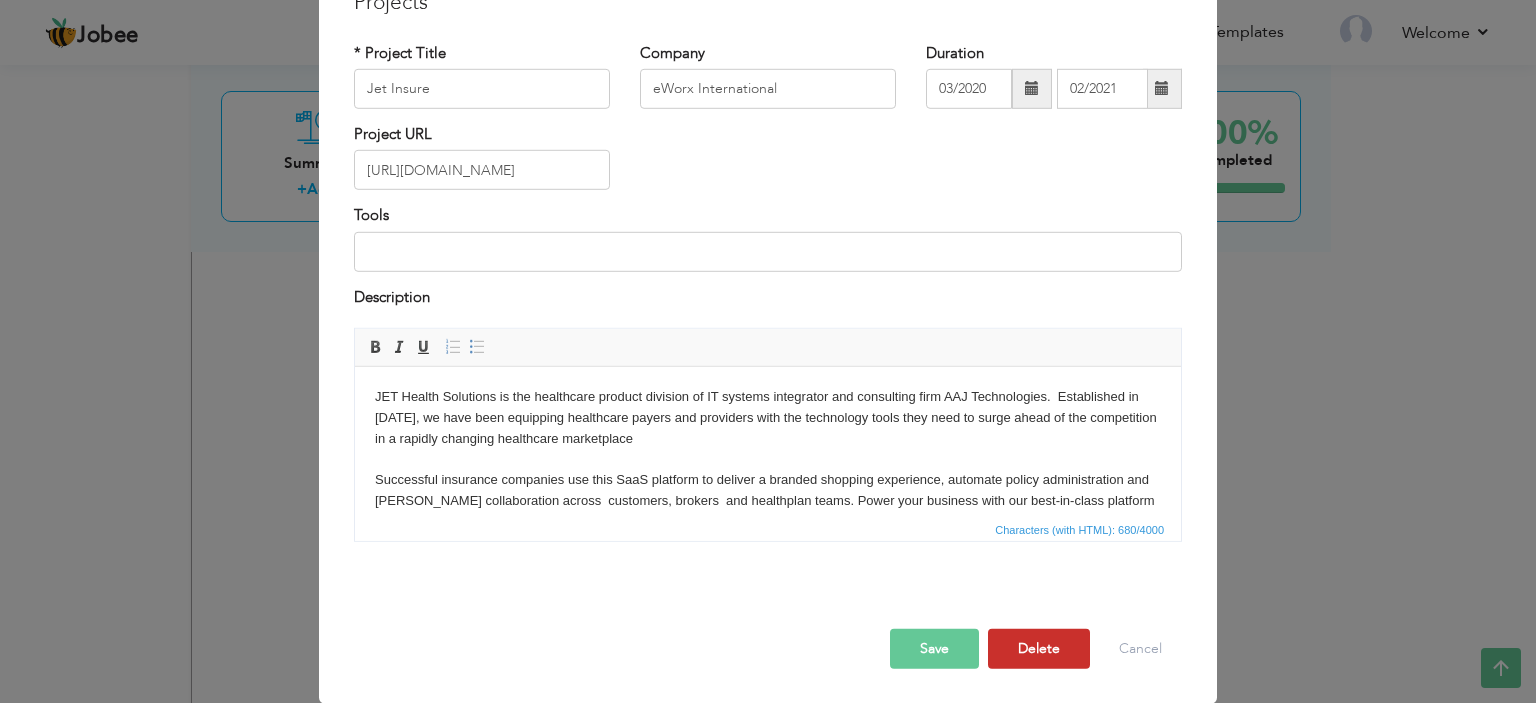 click on "Delete" at bounding box center (1039, 649) 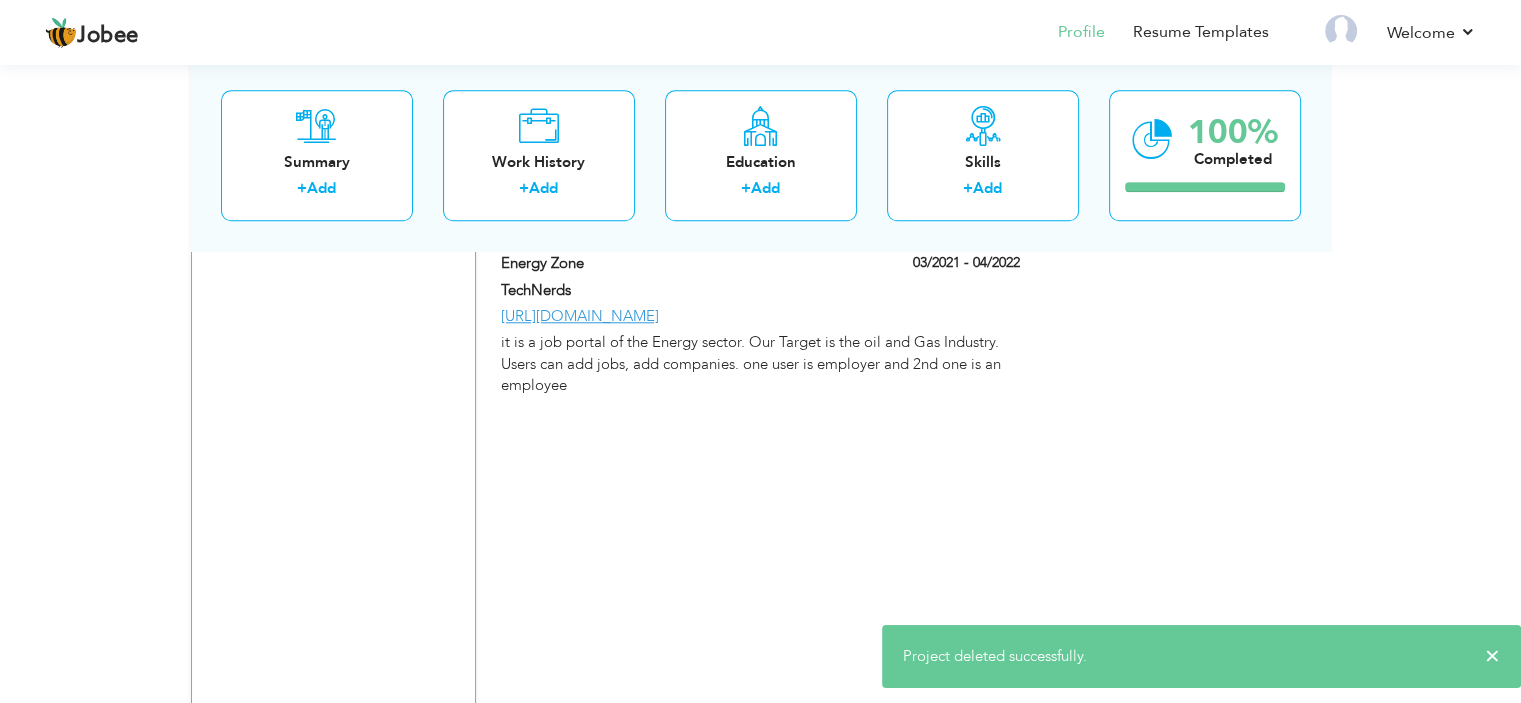 scroll, scrollTop: 1299, scrollLeft: 0, axis: vertical 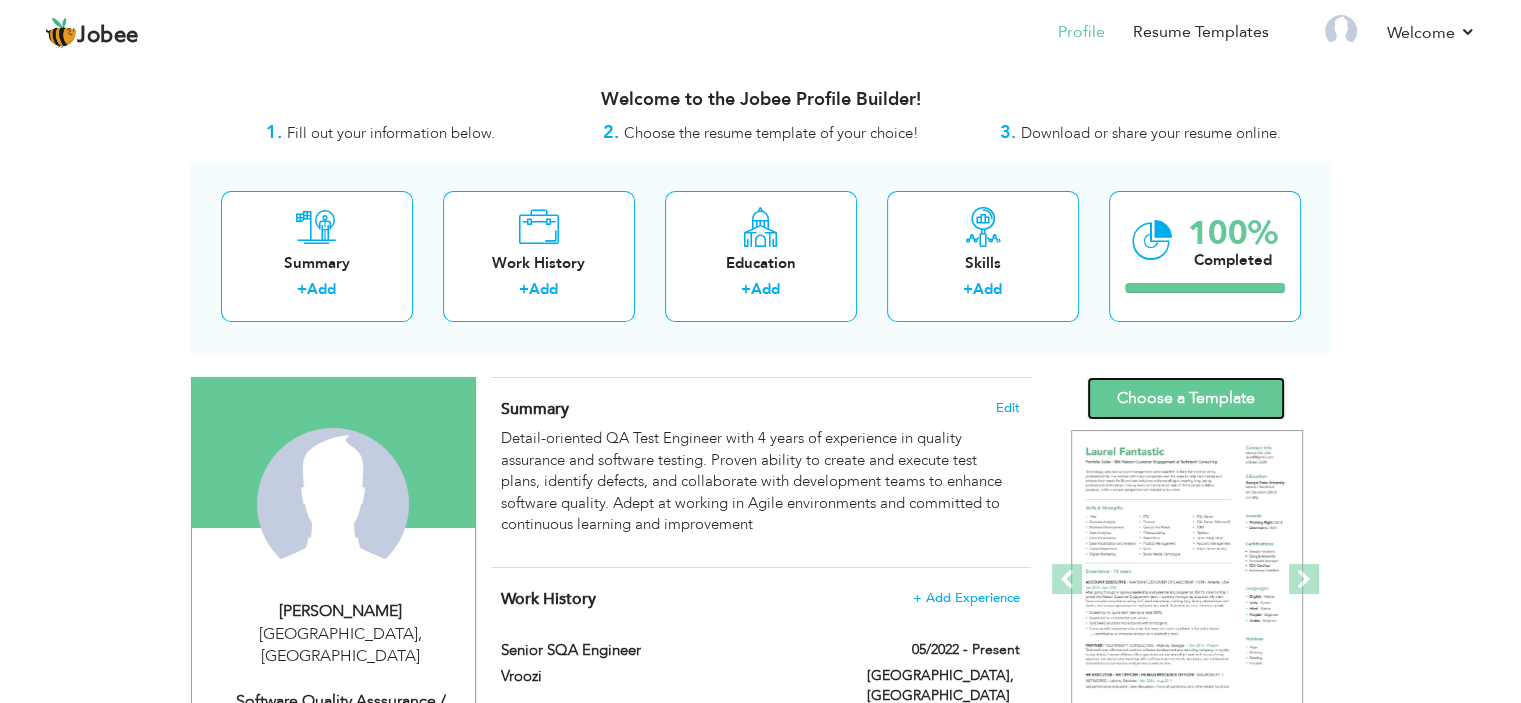 click on "Choose a Template" at bounding box center [1186, 398] 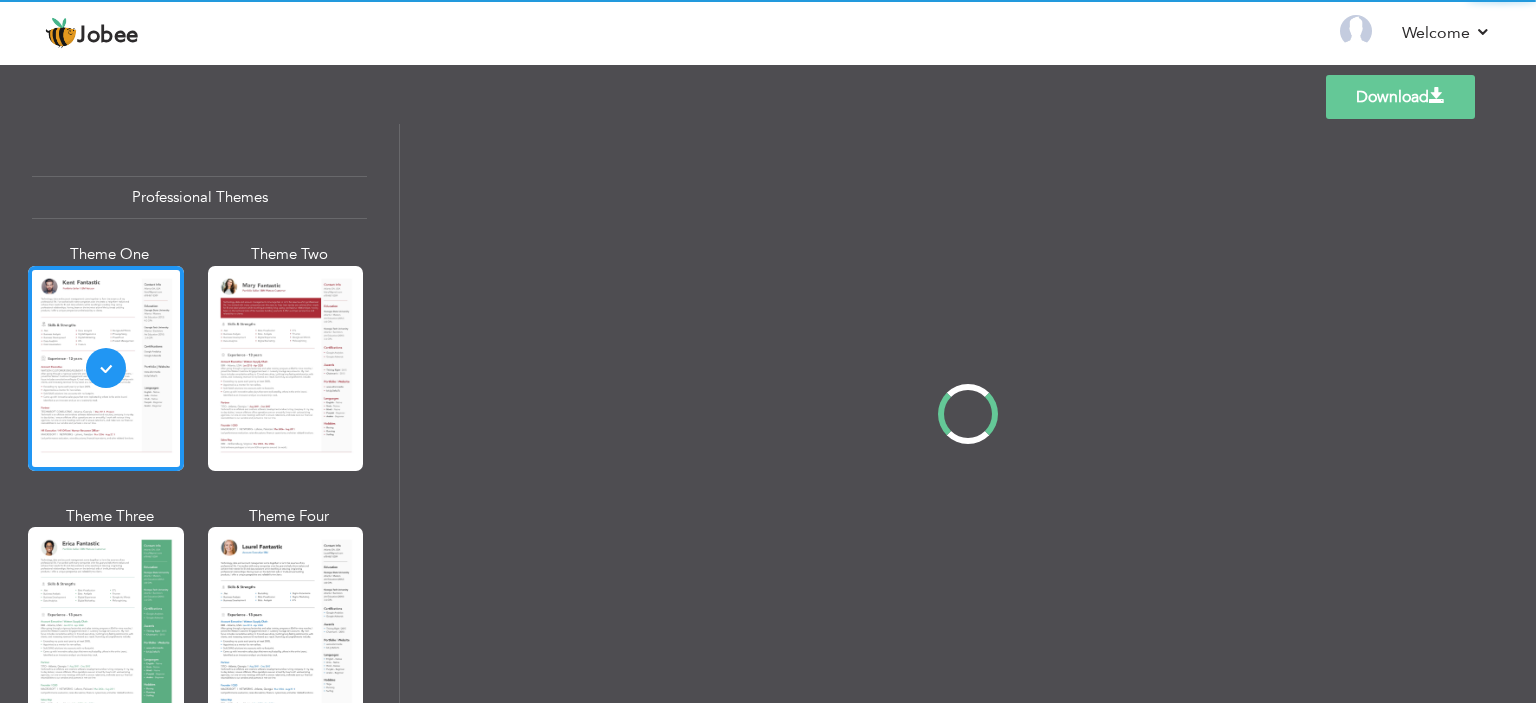 scroll, scrollTop: 0, scrollLeft: 0, axis: both 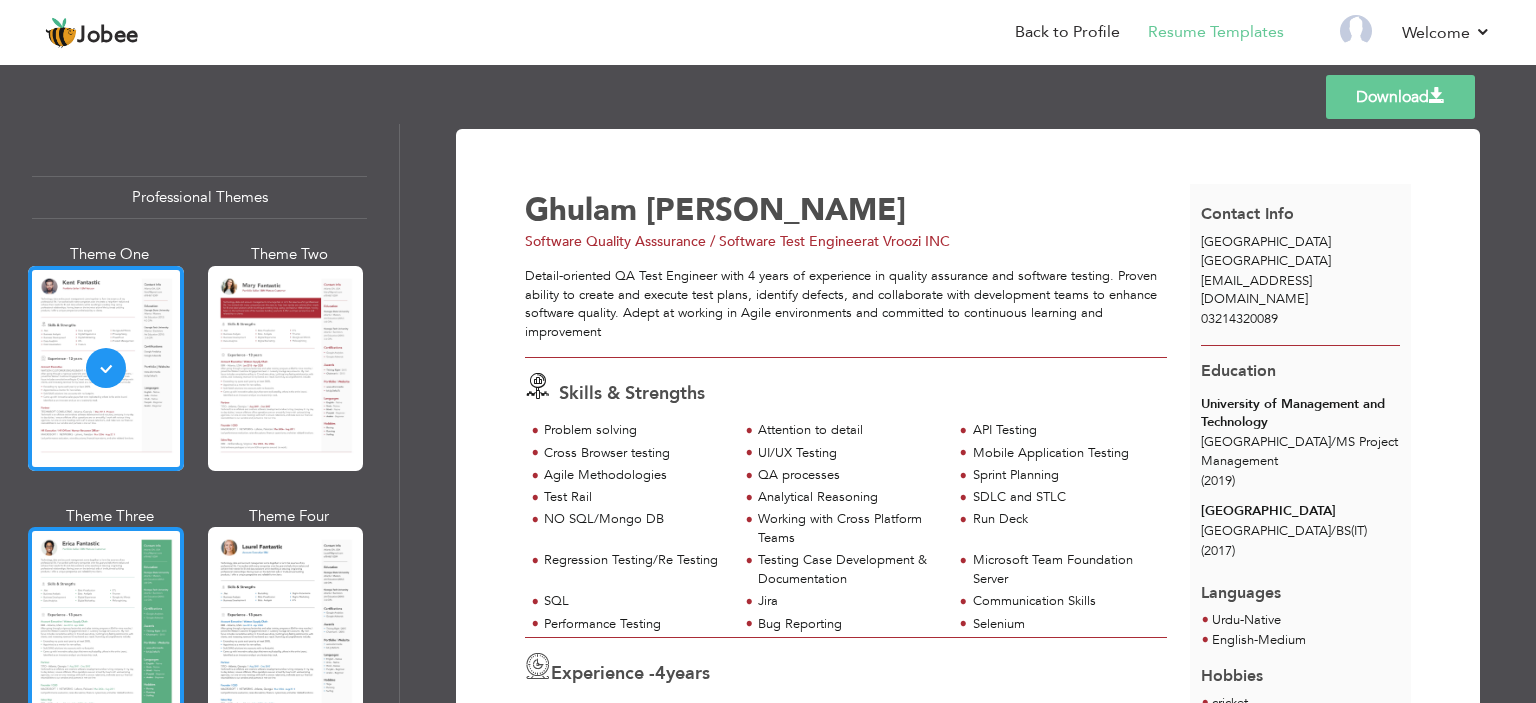 click at bounding box center (106, 629) 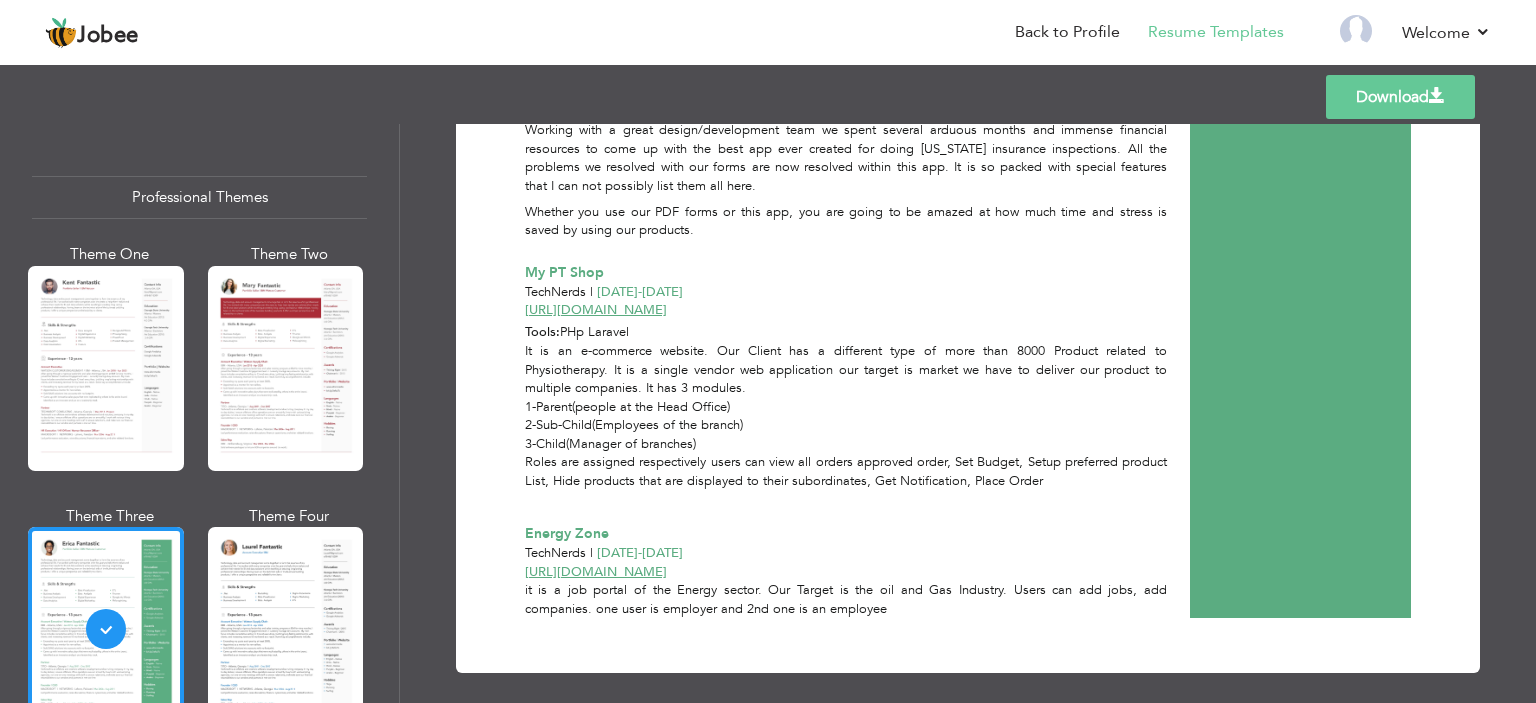 scroll, scrollTop: 1190, scrollLeft: 0, axis: vertical 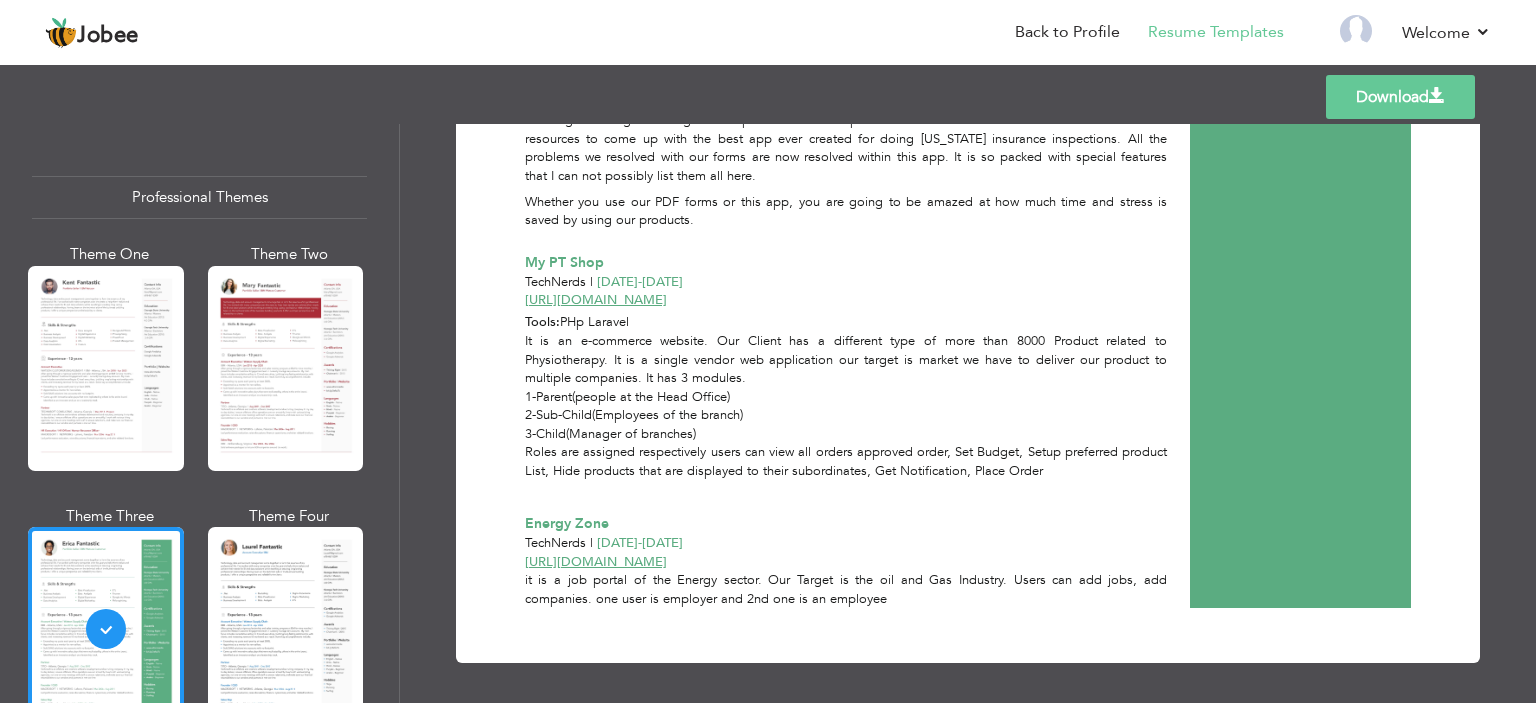 click on "Download" at bounding box center [1400, 97] 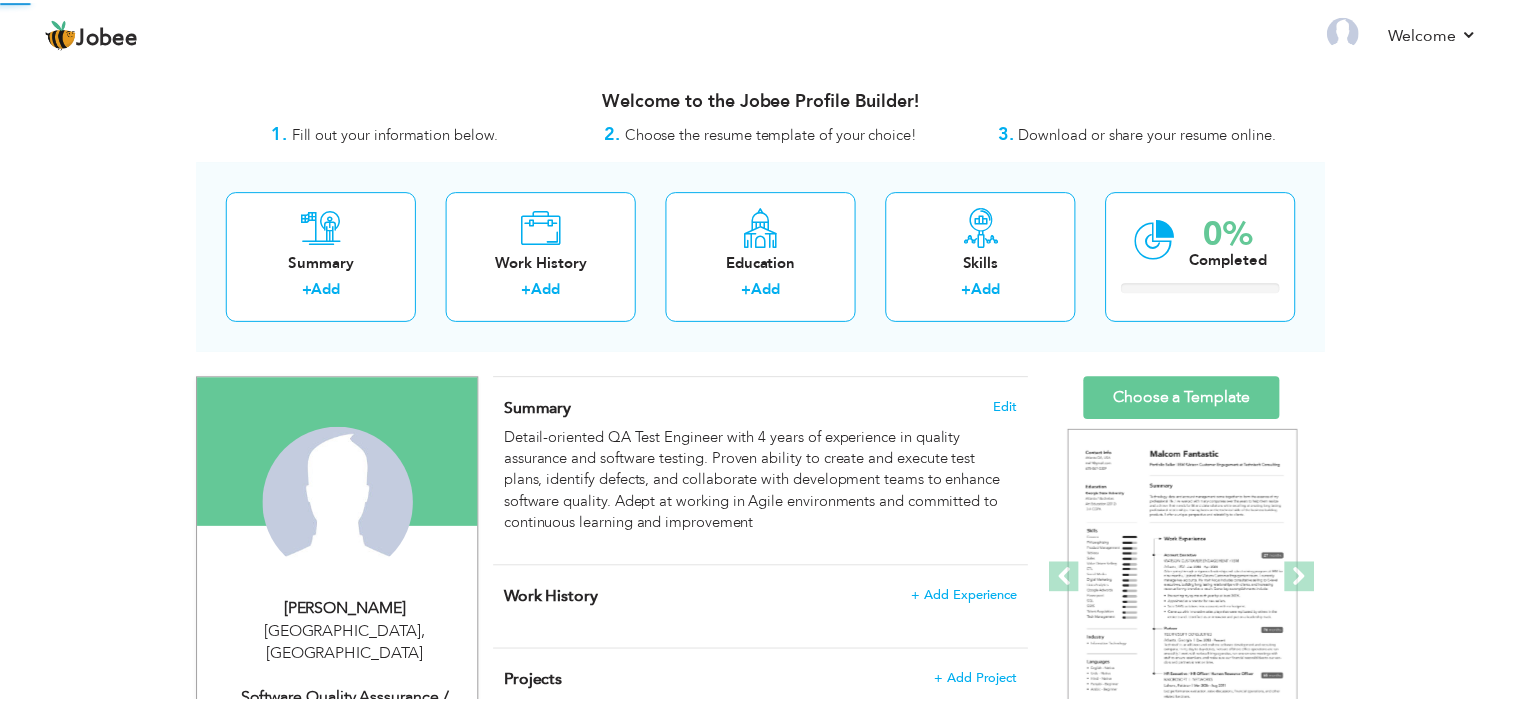scroll, scrollTop: 0, scrollLeft: 0, axis: both 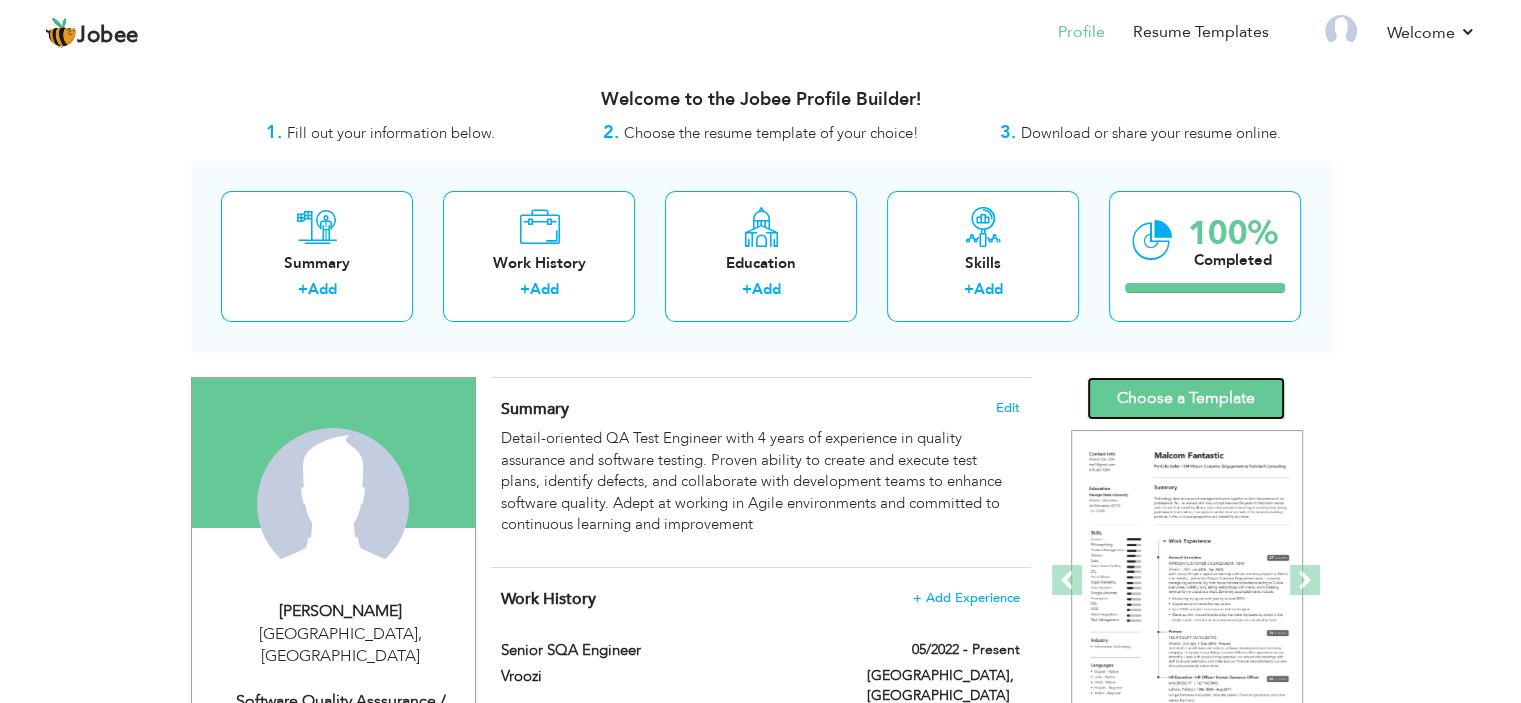 click on "Choose a Template" at bounding box center [1186, 398] 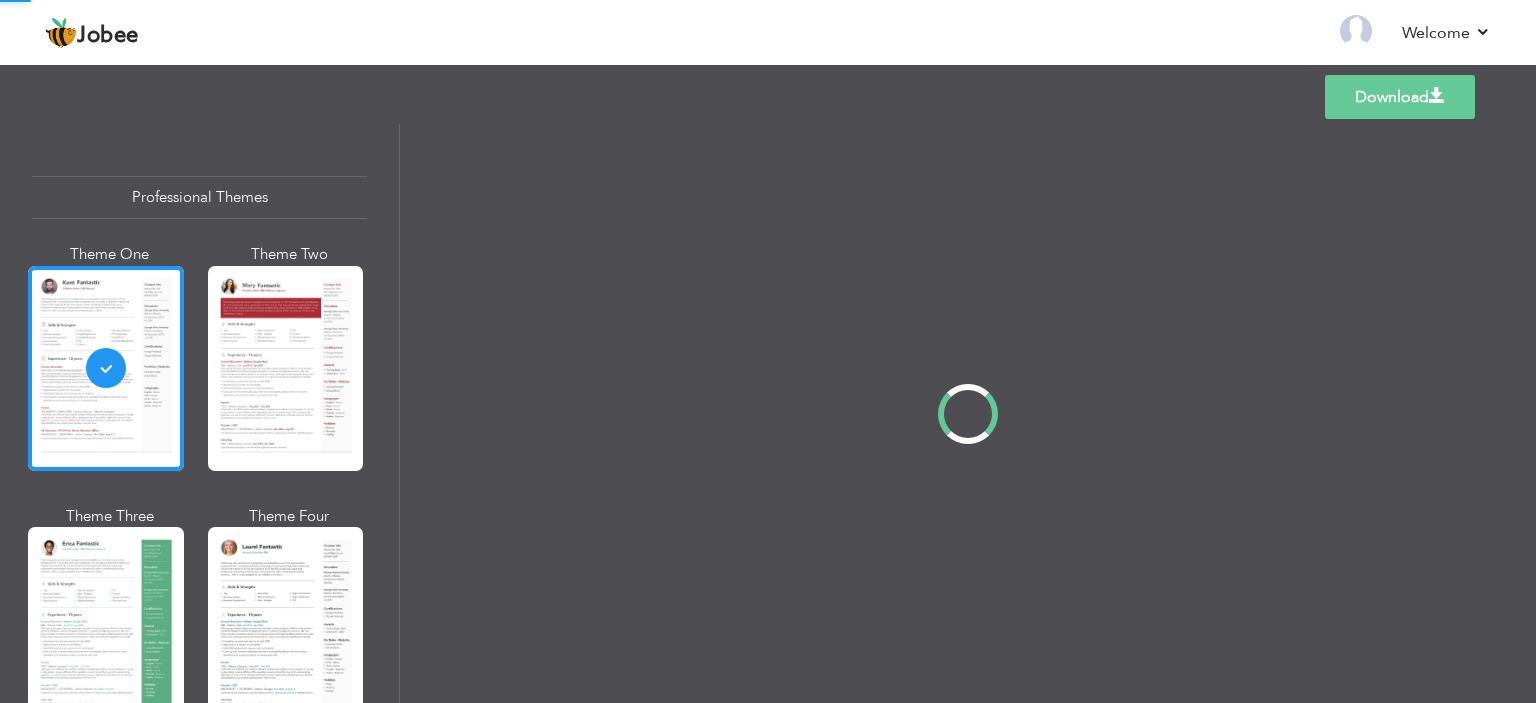 scroll, scrollTop: 0, scrollLeft: 0, axis: both 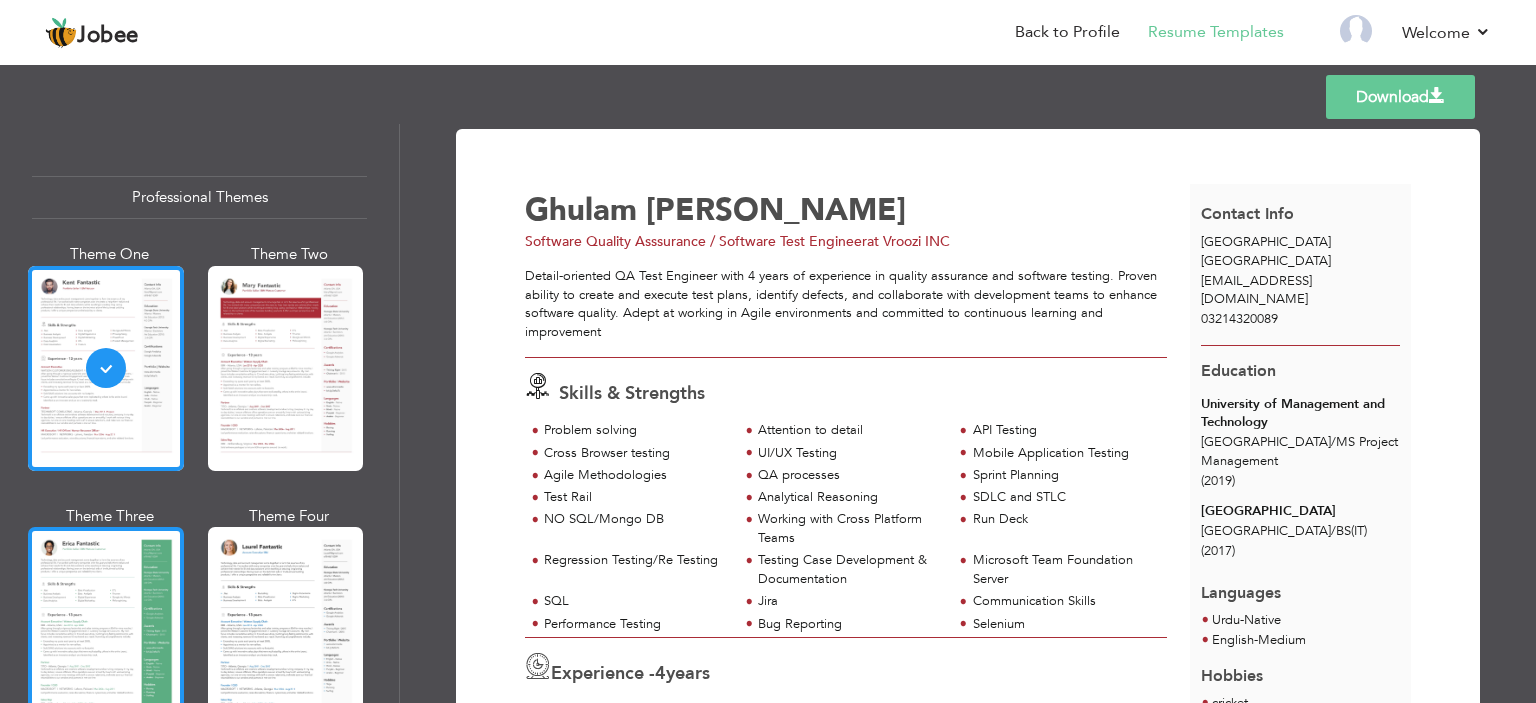 click at bounding box center (106, 629) 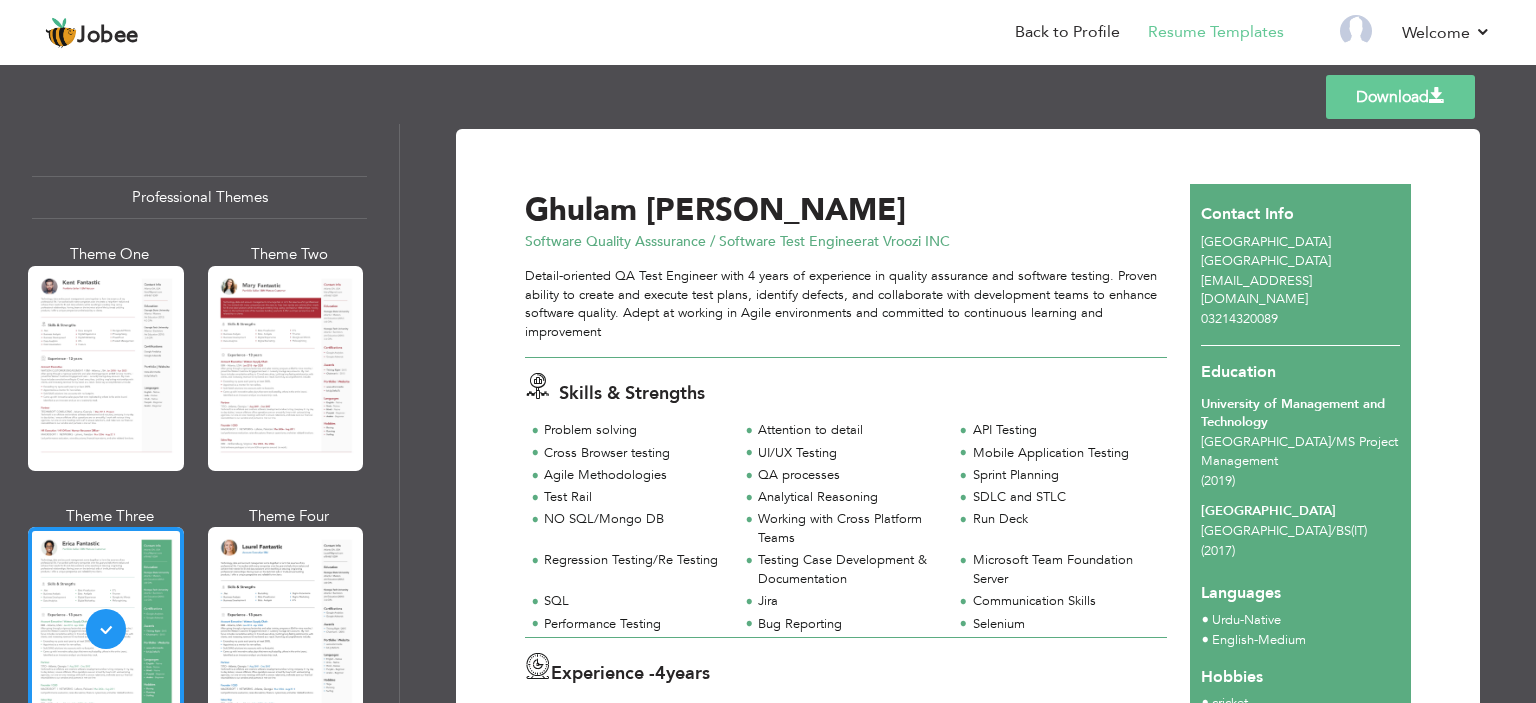 click on "Download" at bounding box center [1400, 97] 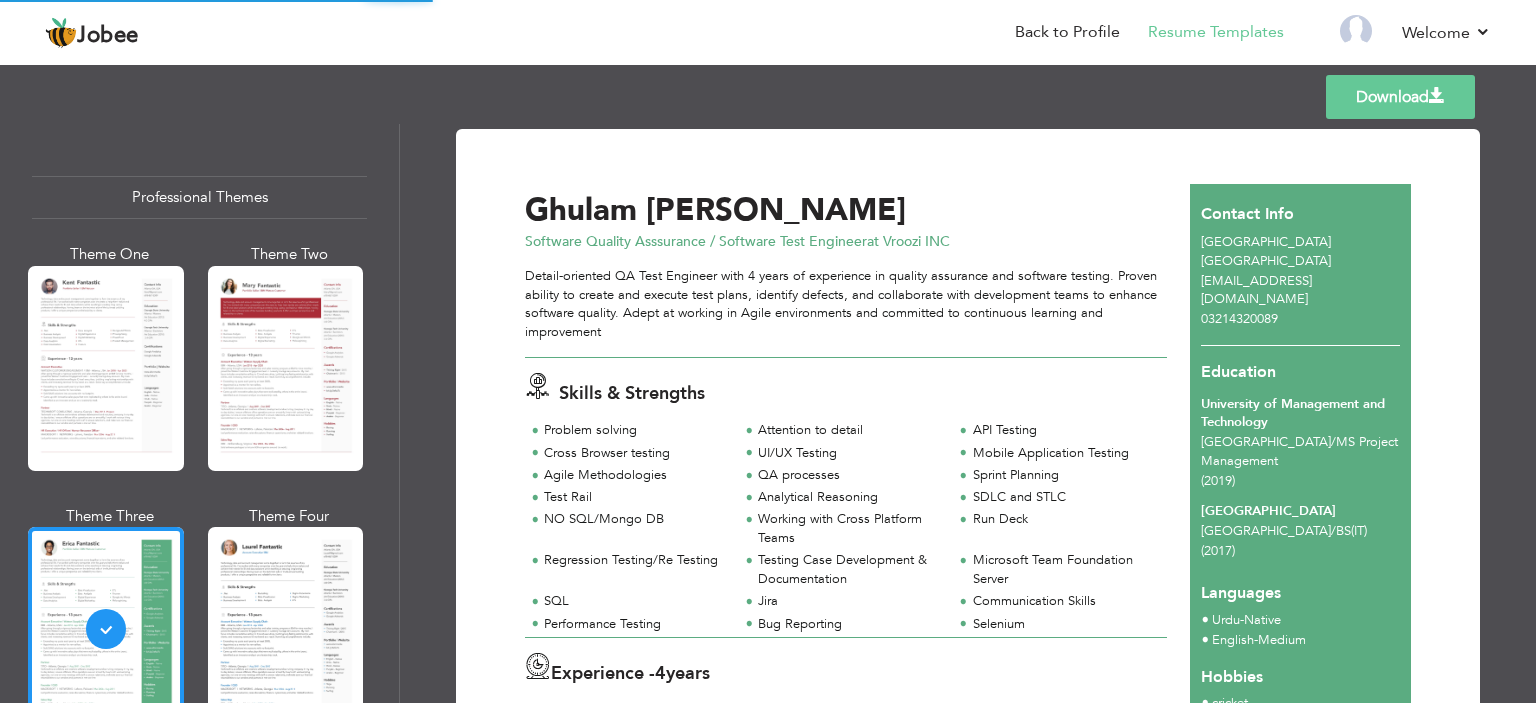 click at bounding box center [1437, 96] 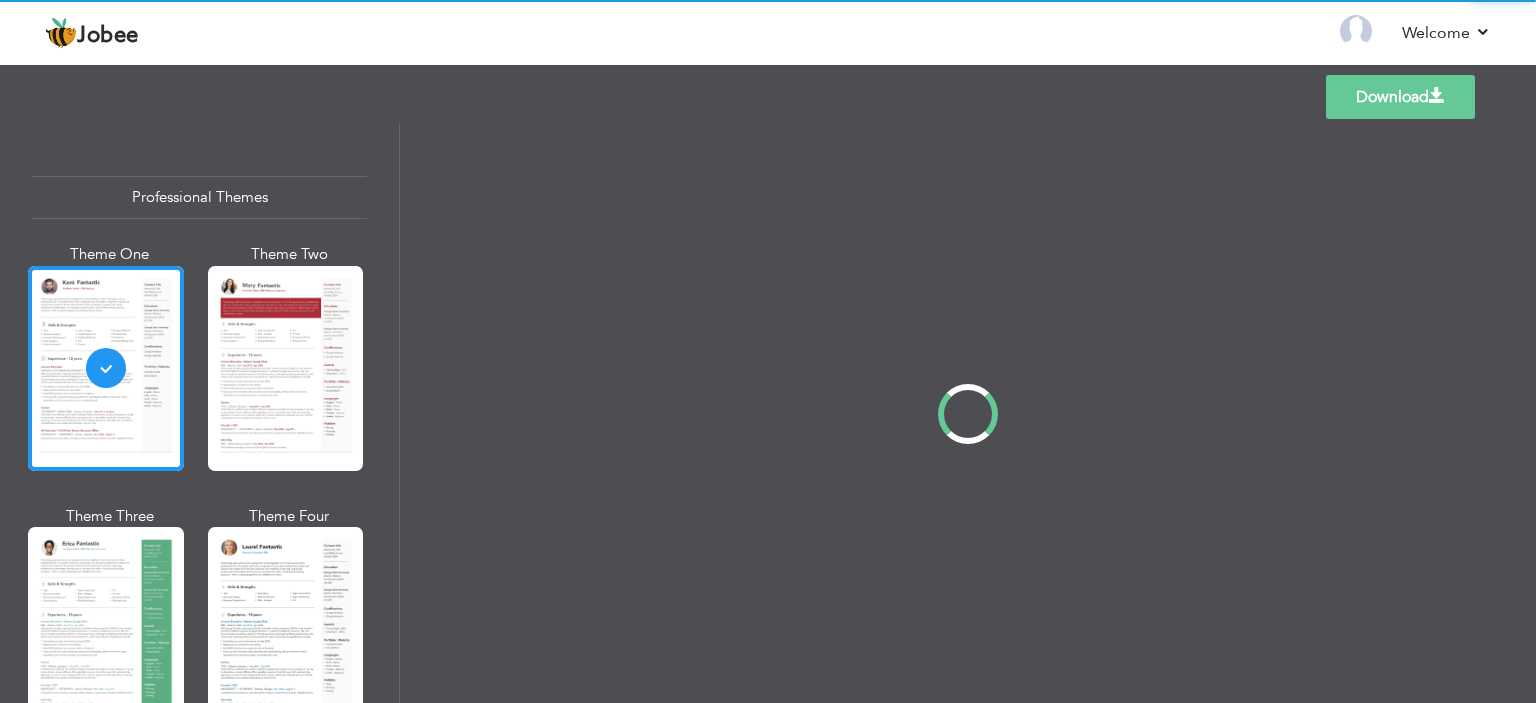 scroll, scrollTop: 0, scrollLeft: 0, axis: both 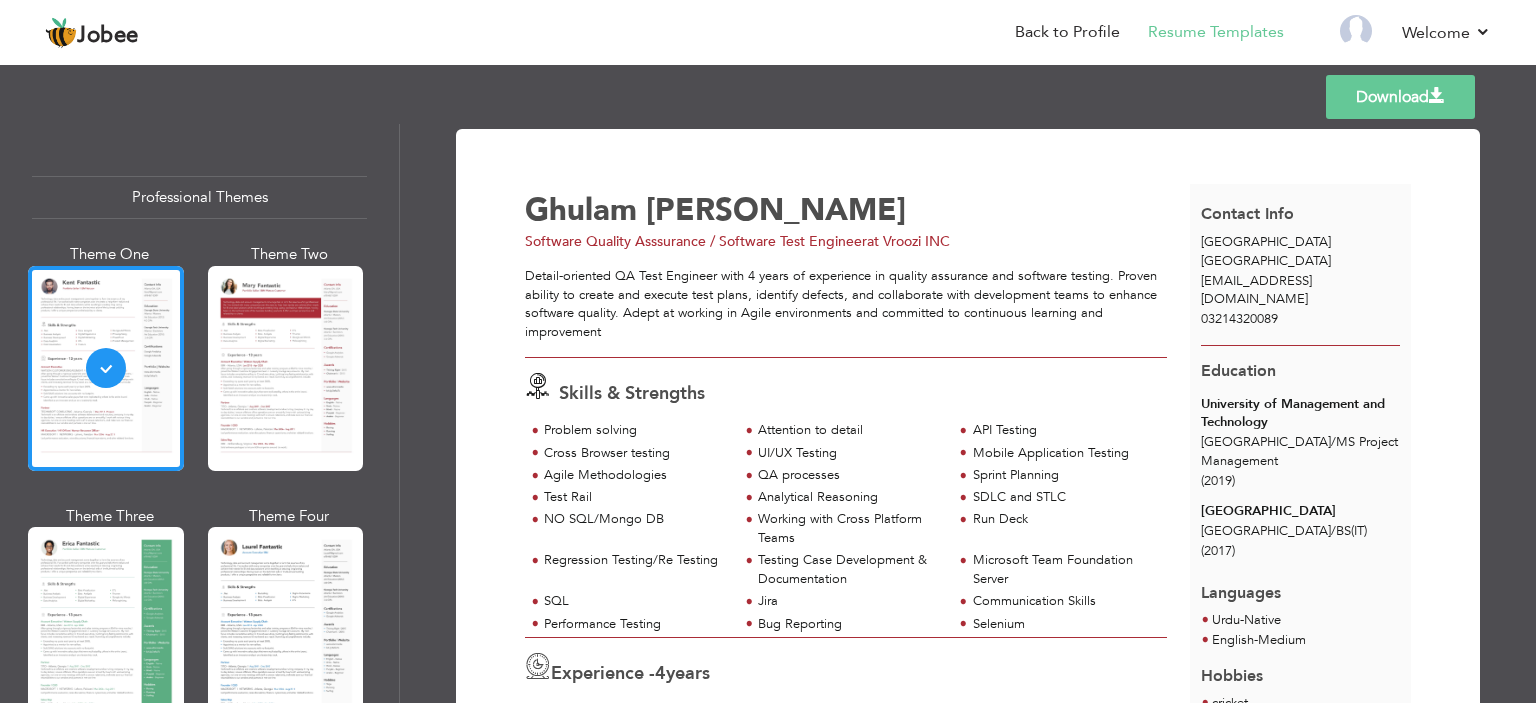 click on "Download" at bounding box center [1400, 97] 